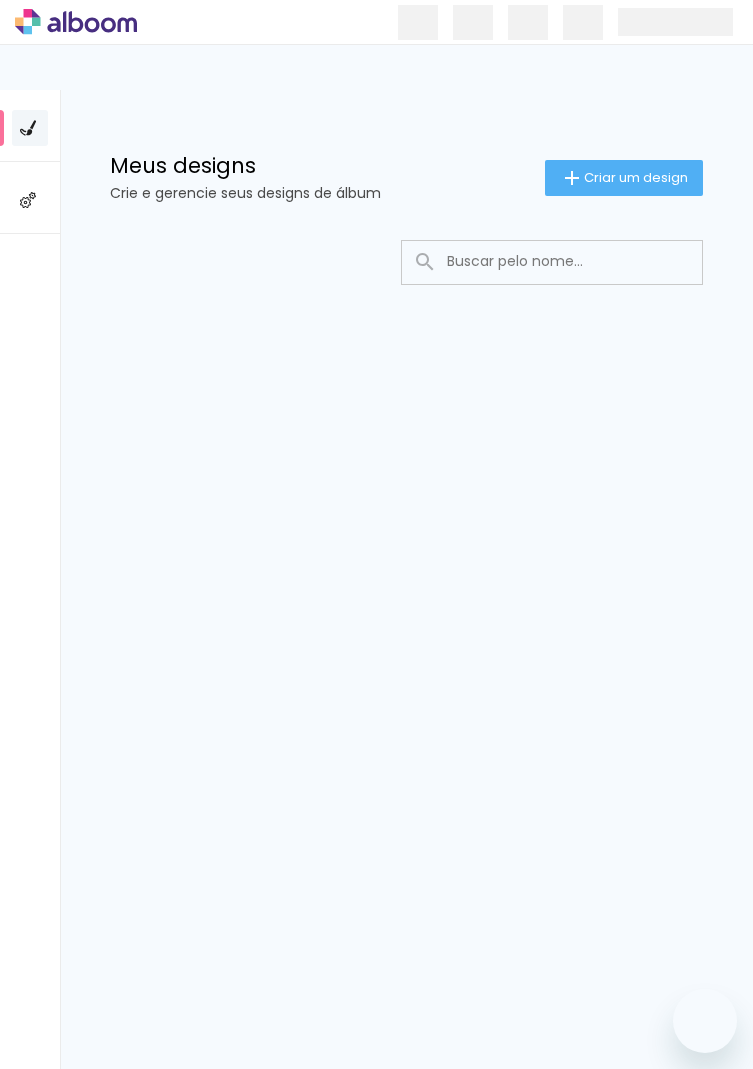 scroll, scrollTop: 0, scrollLeft: 0, axis: both 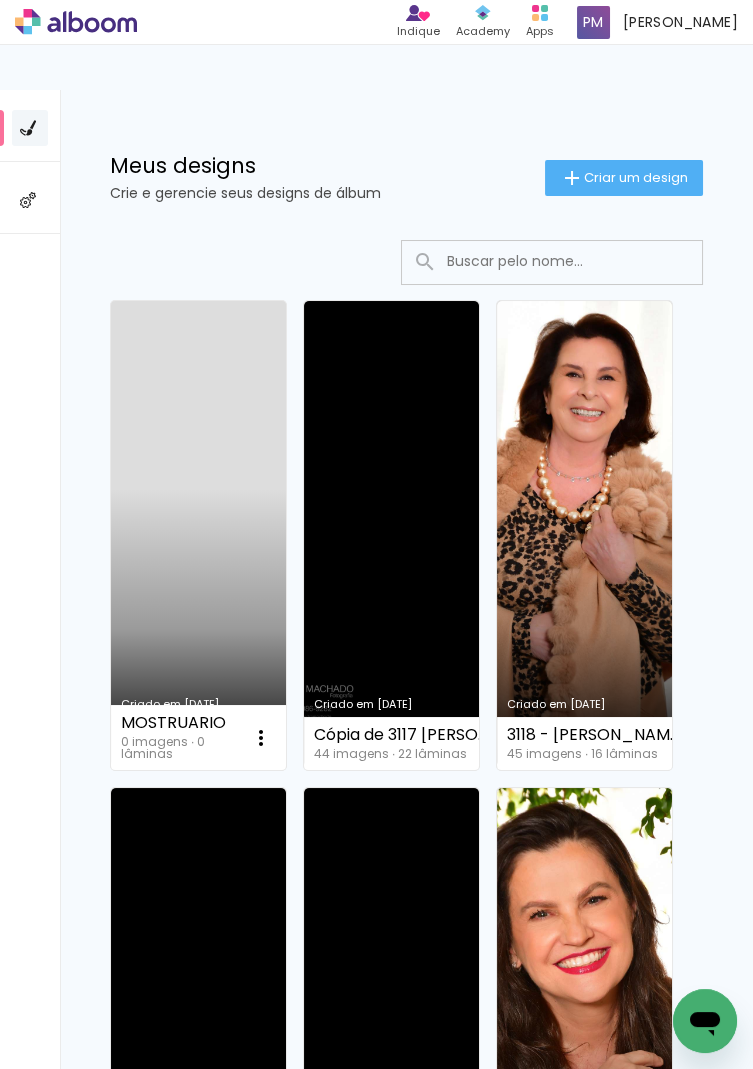 click on "Criar um design" 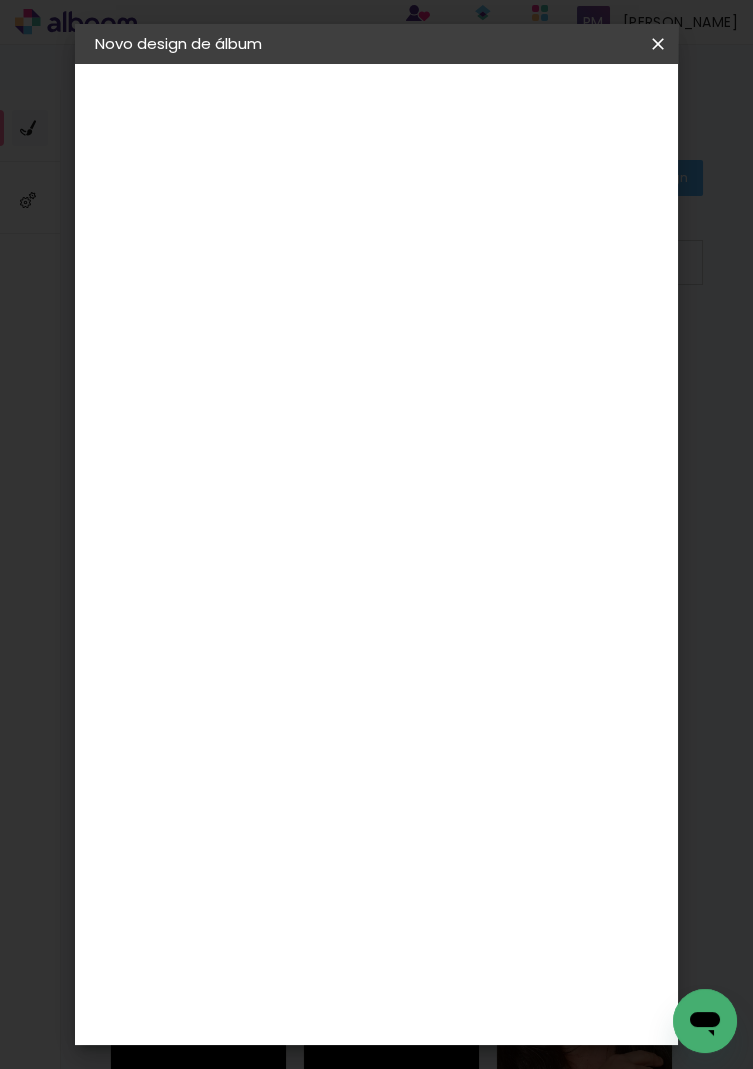 click 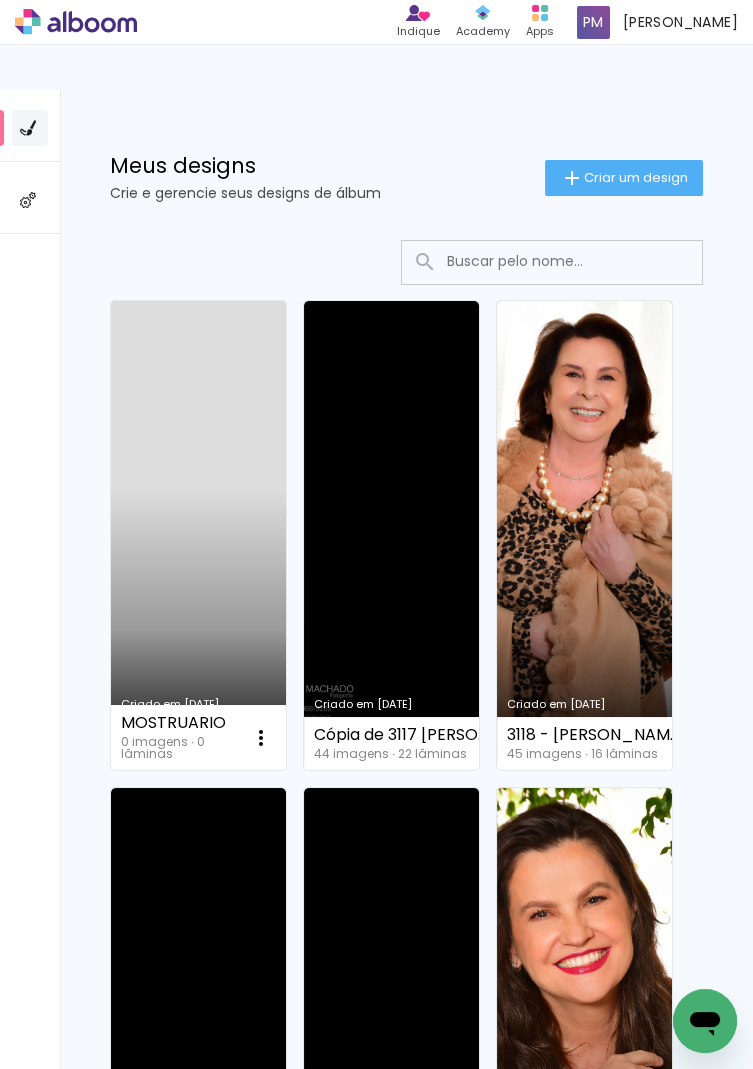 click on "Criado em [DATE]" at bounding box center (198, 535) 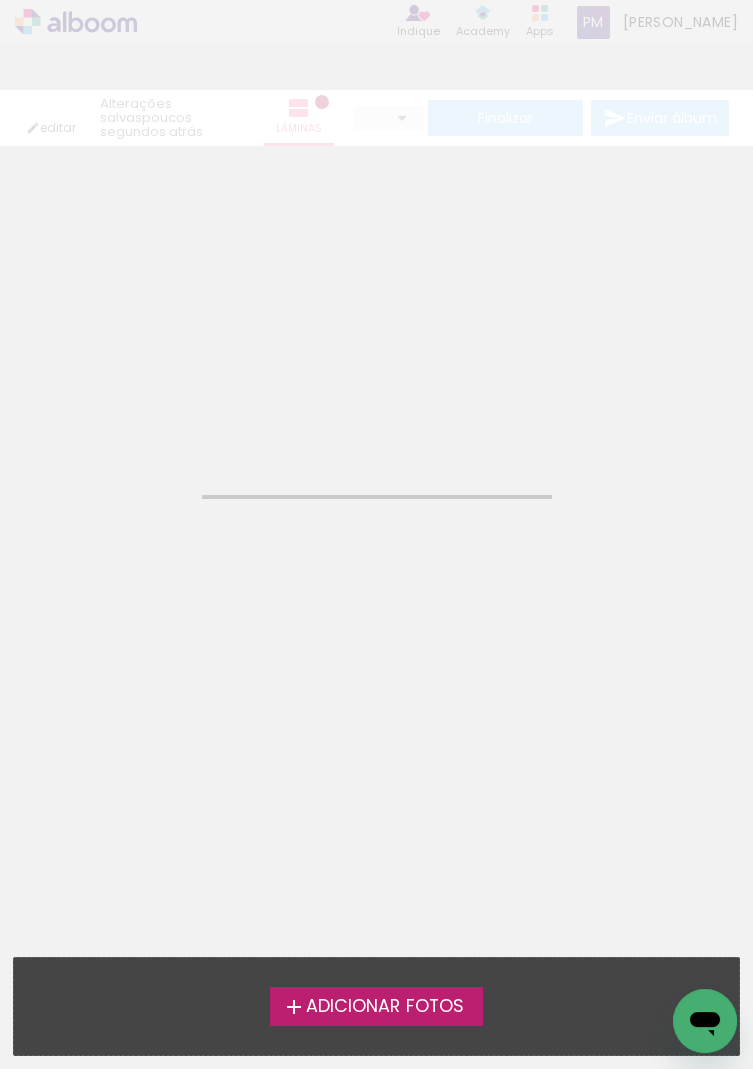 click on "Adicionar Fotos" at bounding box center (384, 1007) 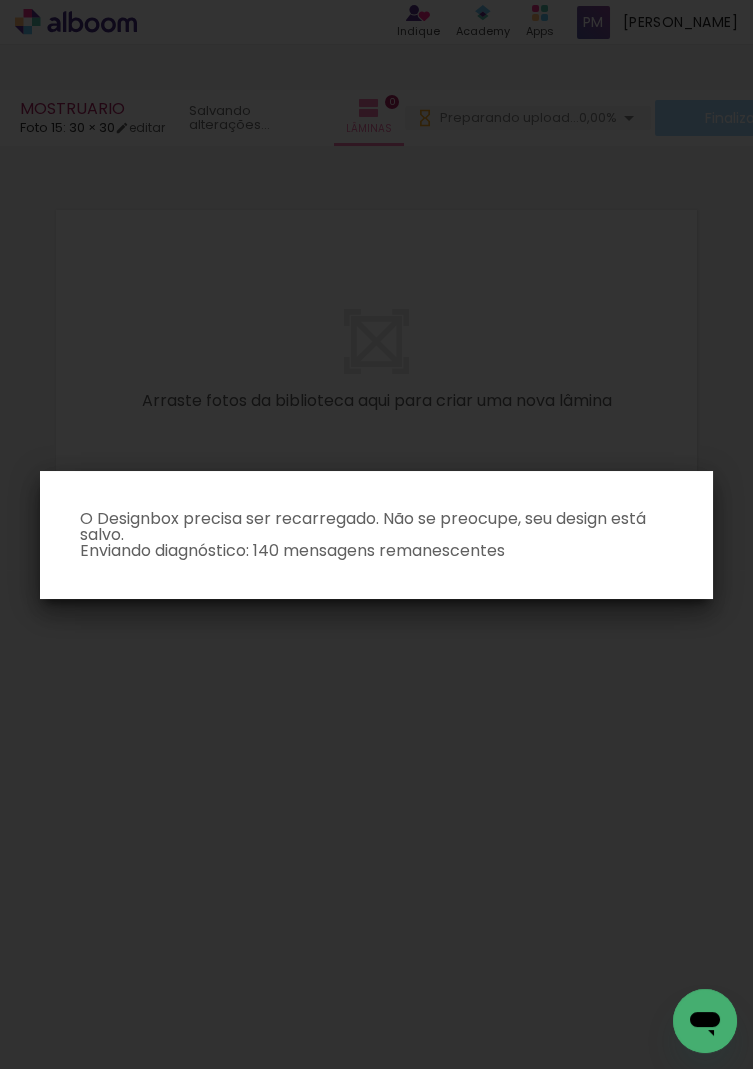 scroll, scrollTop: 0, scrollLeft: 0, axis: both 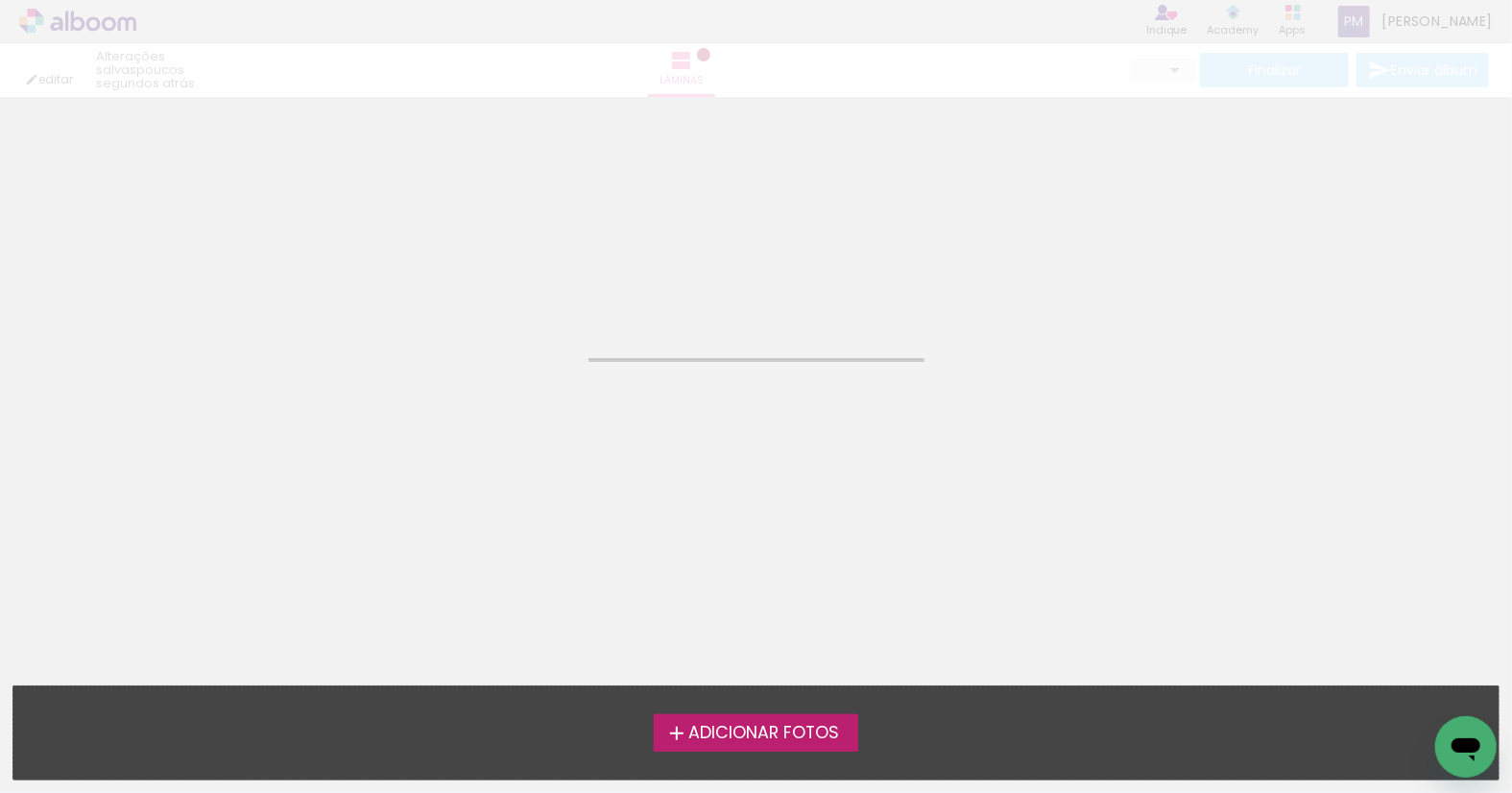 click on "Adicionar Fotos" at bounding box center (763, 733) 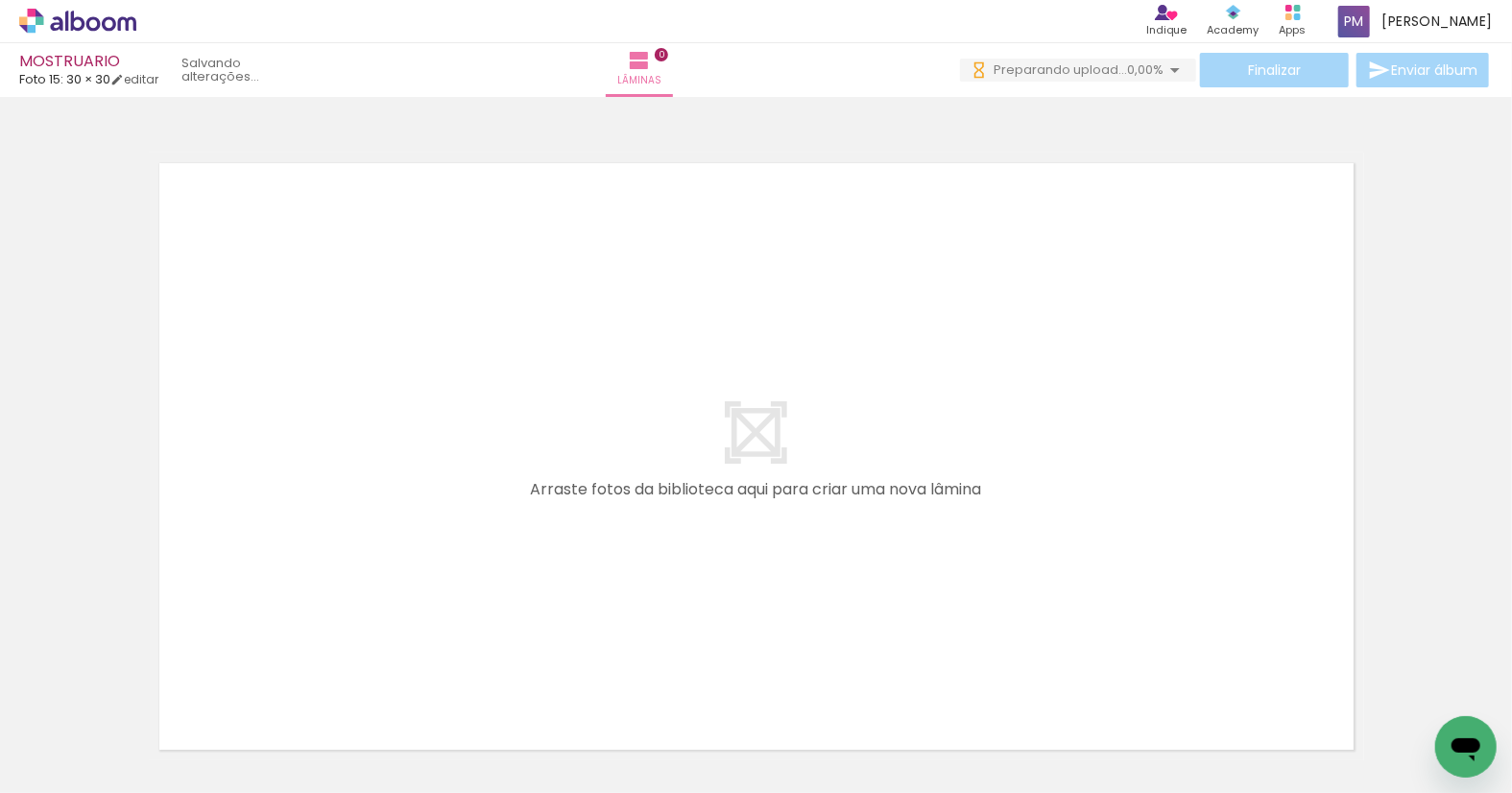 scroll, scrollTop: 0, scrollLeft: 0, axis: both 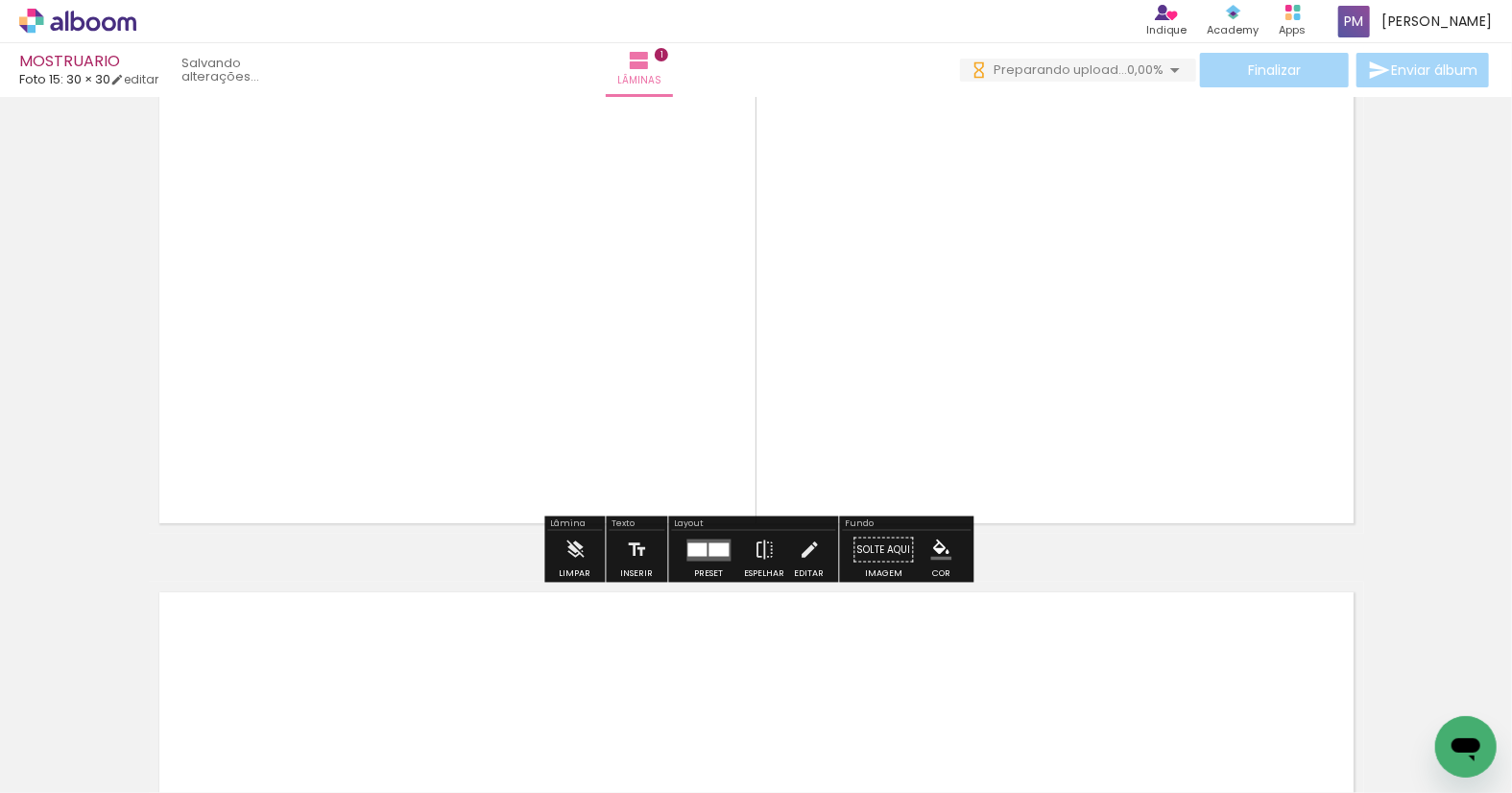 click at bounding box center (942, 550) 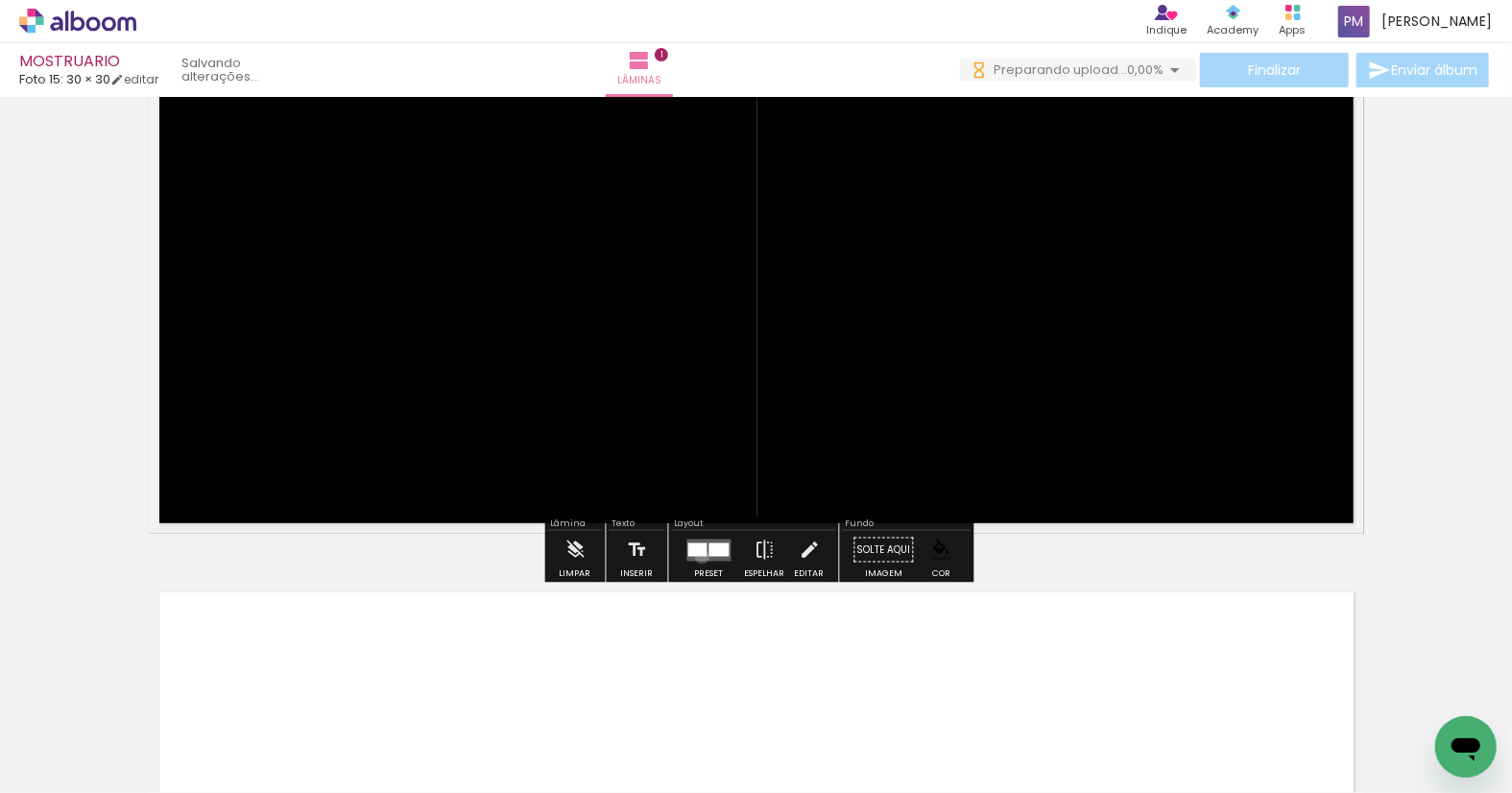 click on "Confirmar Cancelar" at bounding box center [0, 0] 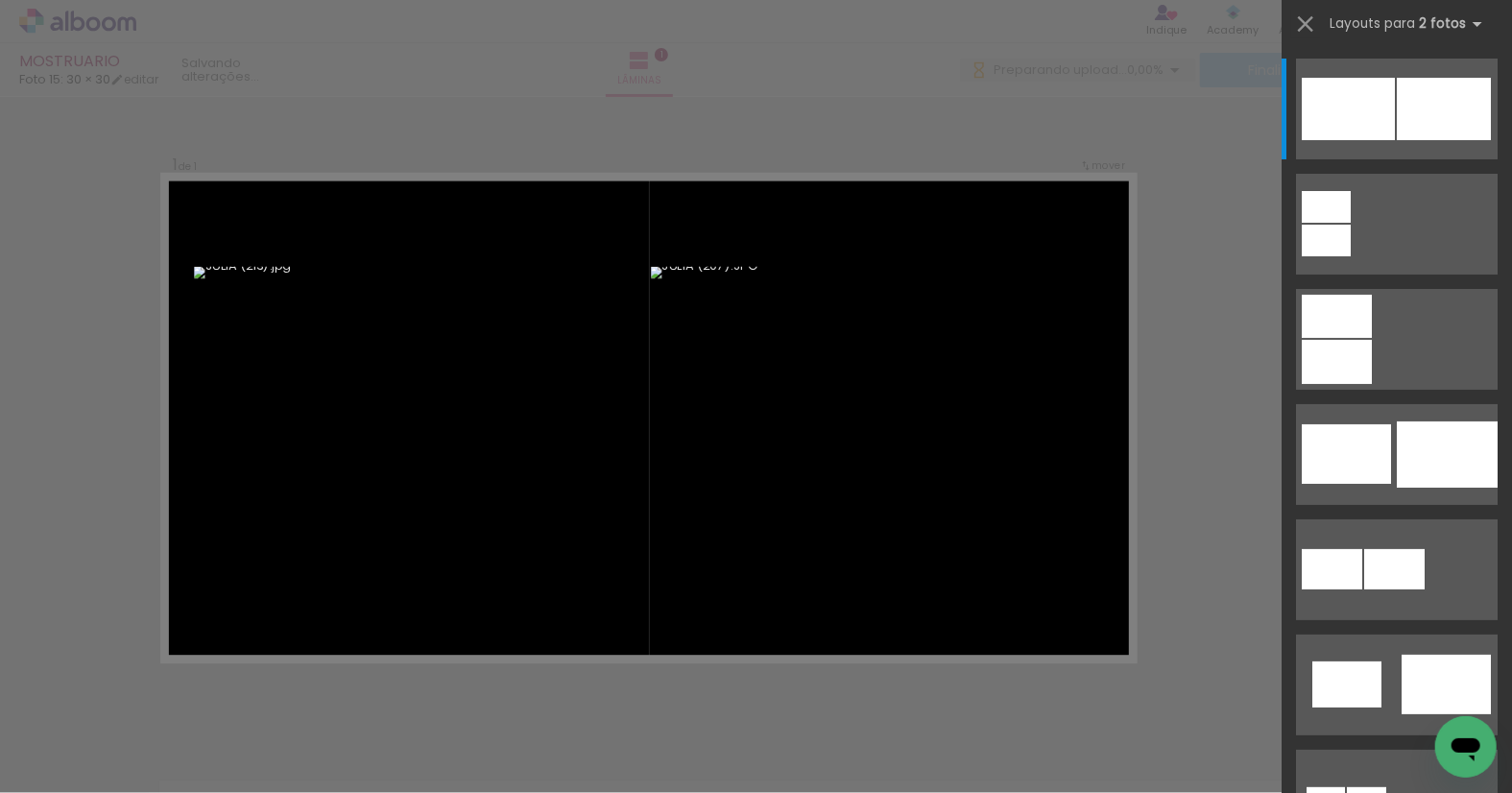 scroll, scrollTop: 0, scrollLeft: 0, axis: both 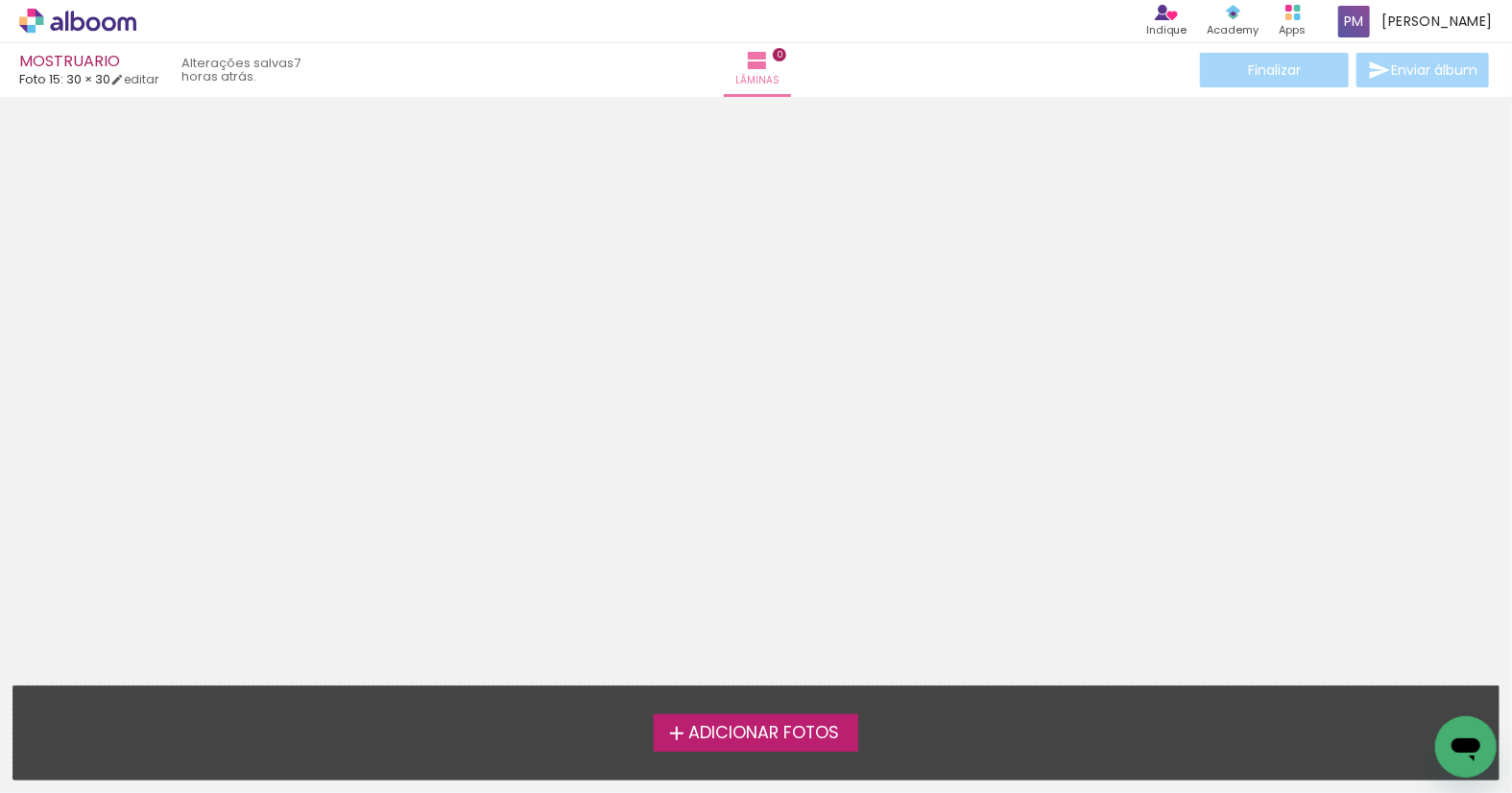 click on "Adicionar Fotos" at bounding box center (763, 733) 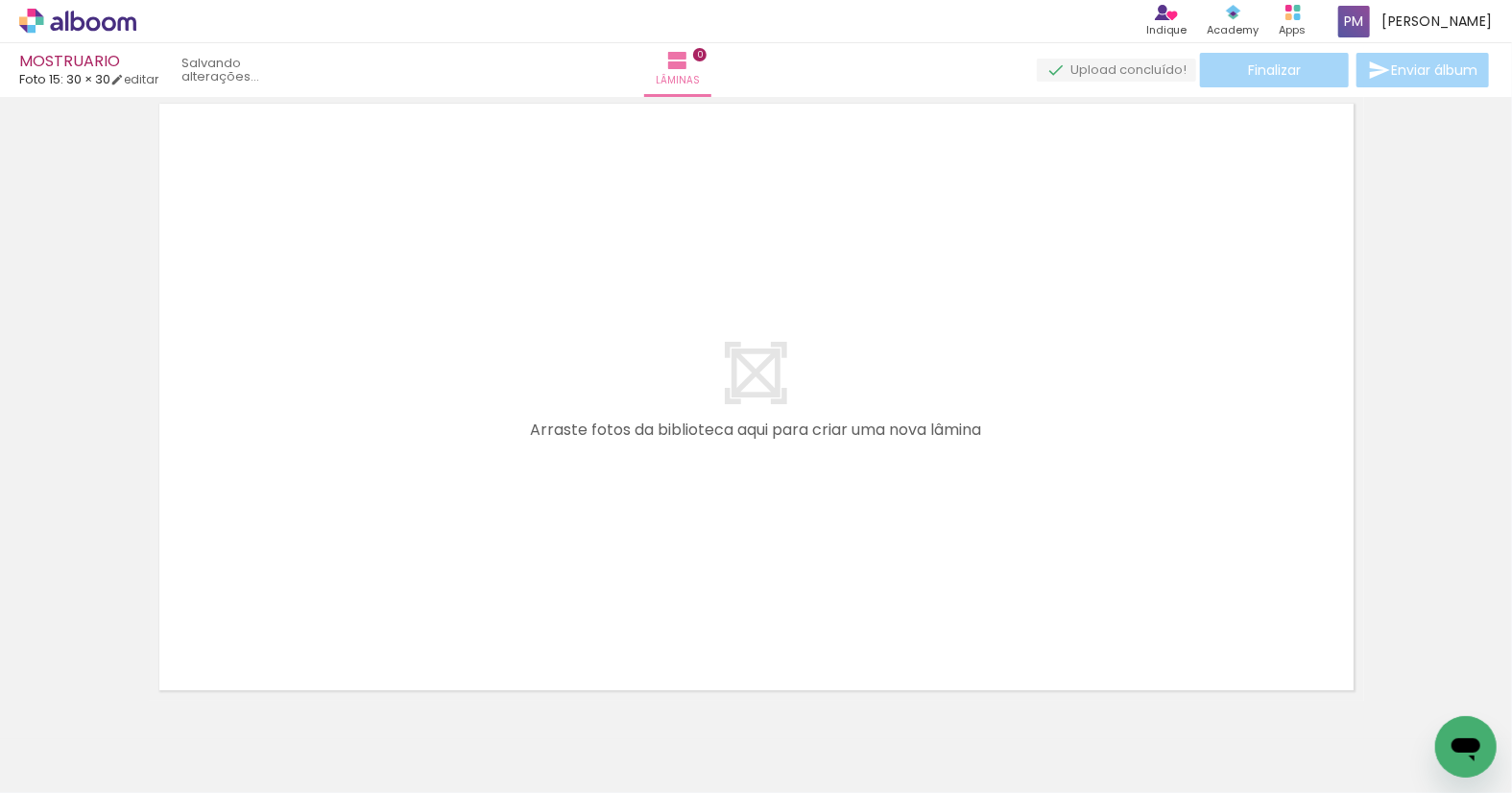 scroll, scrollTop: 0, scrollLeft: 0, axis: both 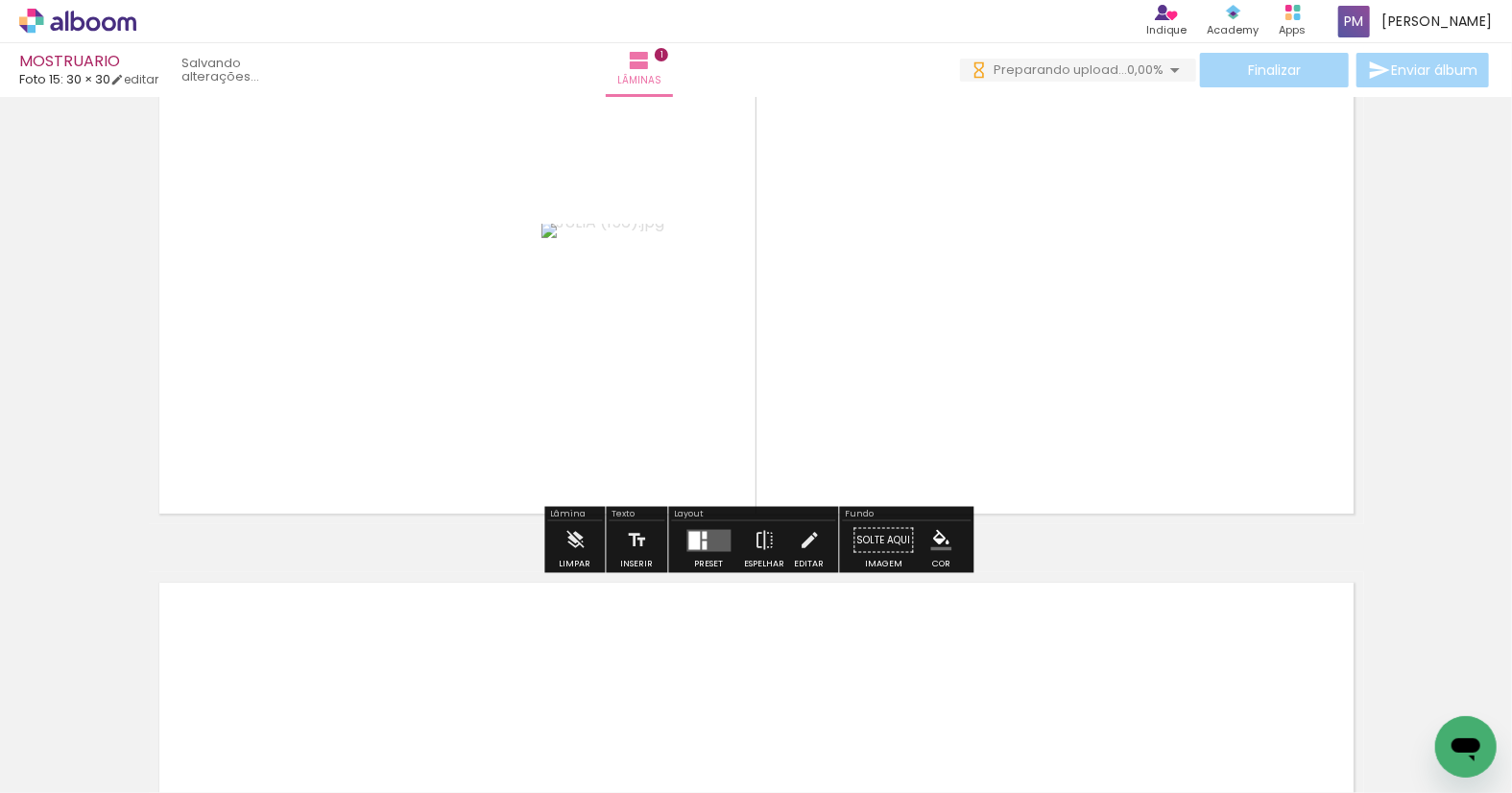 click on "#ffebee #ffcdd2 #ef9a9a #e57373 #ef5350 #f44336 #e53935 #d32f2f #c62828 #b71c1c #fce4ec #f8bbd0 #f48fb1 #f06292 #ec407a #e91e63 #d81b60 #c2185b #ad1457 #880e4f #f3e5f5 #e1bee7 #ce93d8 #ba68c8 #ab47bc #9c27b0 #8e24aa #7b1fa2 #6a1b9a #4a148c #ede7f6 #d1c4e9 #b39ddb #9575cd #7e57c2 #673ab7 #5e35b1 #512da8 #4527a0 #311b92 #e8eaf6 #c5cae9 #9fa8da #7986cb #5c6bc0 #3f51b5 #3949ab #303f9f #283593 #1a237e #e3f2fd #bbdefb #90caf9 #64b5f6 #42a5f5 #2196f3 #1e88e5 #1976d2 #1565c0 #0d47a1 #e1f5fe #b3e5fc #81d4fa #4fc3f7 #29b6f6 #03a9f4 #039be5 #0288d1 #0277bd #01579b #e0f7fa #b2ebf2 #80deea #4dd0e1 #26c6da #00bcd4 #00acc1 #0097a7 #00838f #006064 #e0f2f1 #b2dfdb #80cbc4 #4db6ac #26a69a #009688 #00897b #00796b #00695c #004d40 #e8f5e9 #c8e6c9 #a5d6a7 #81c784 #66bb6a #4caf50 #43a047 #388e3c #2e7d32 #1b5e20 #f1f8e9 #dcedc8 #c5e1a5 #aed581 #9ccc65 #8bc34a #7cb342 #689f38 #558b2f #33691e #f9fbe7 #f0f4c3 #e6ee9c #dce775 #d4e157 #cddc39 #c0ca33 #afb42b #9e9d24 #827717 #fffde7 #fff9c4 #fff59d #fff176 #ffee58 #ffeb3b #fdd835 #fbc02d" at bounding box center [942, 541] 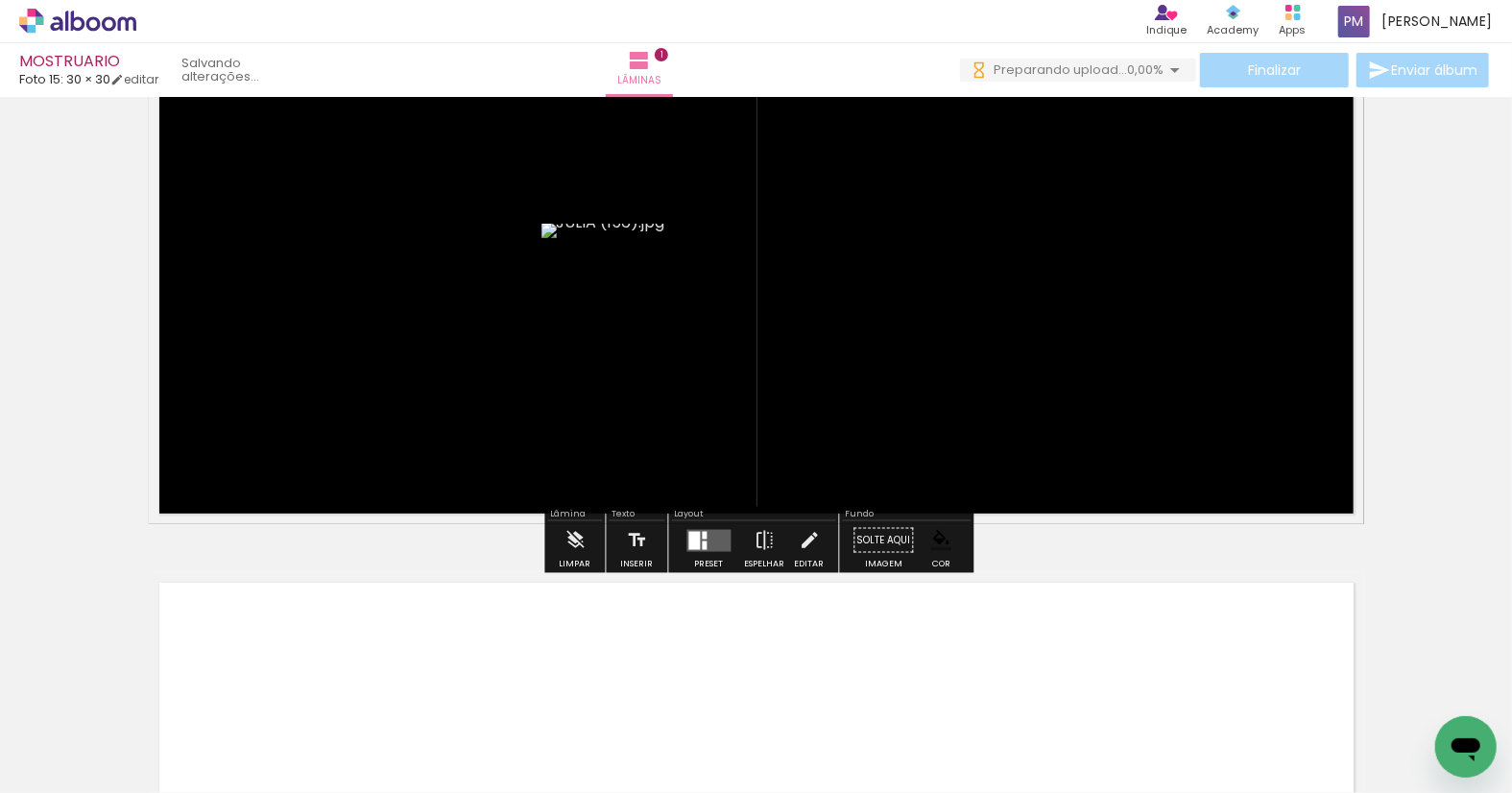 click on "Confirmar Cancelar" at bounding box center [0, 0] 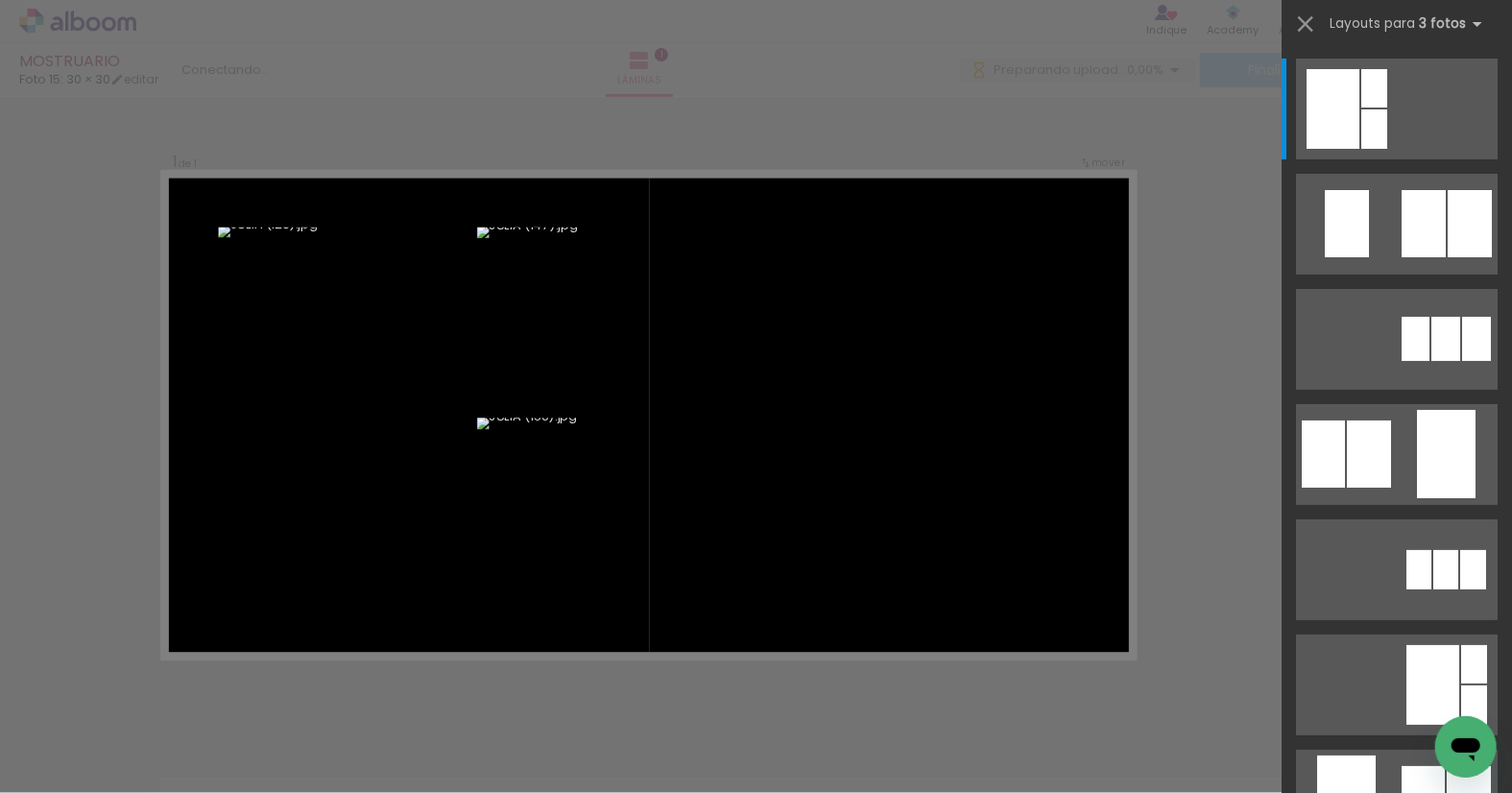 scroll, scrollTop: 0, scrollLeft: 0, axis: both 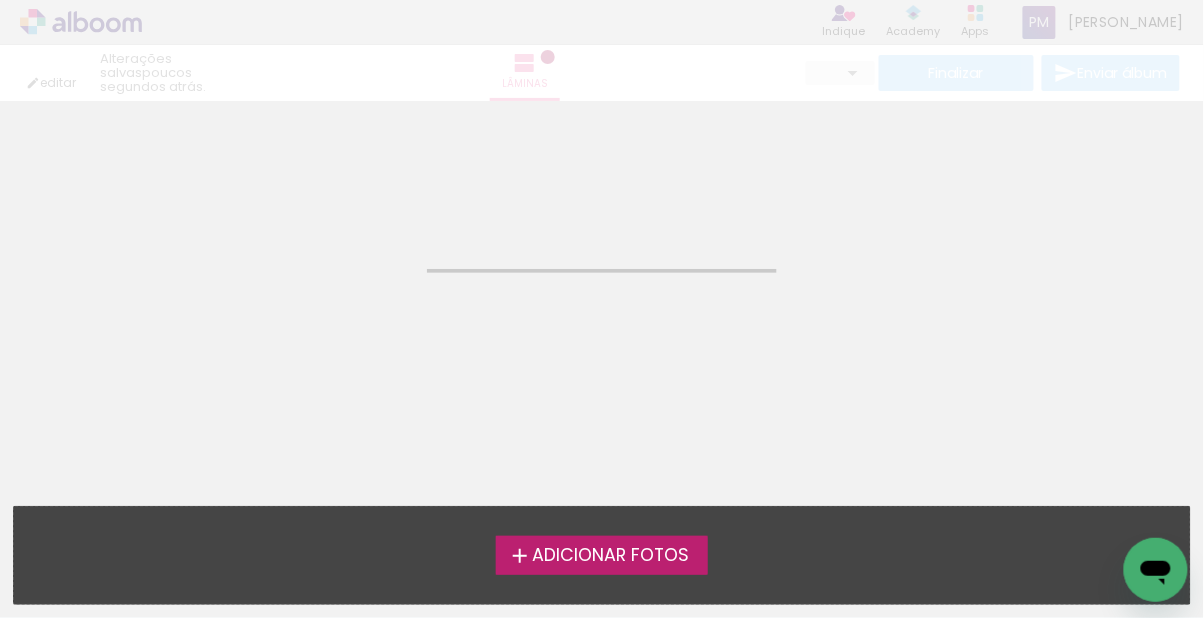 click on "Adicionar Fotos" at bounding box center (610, 556) 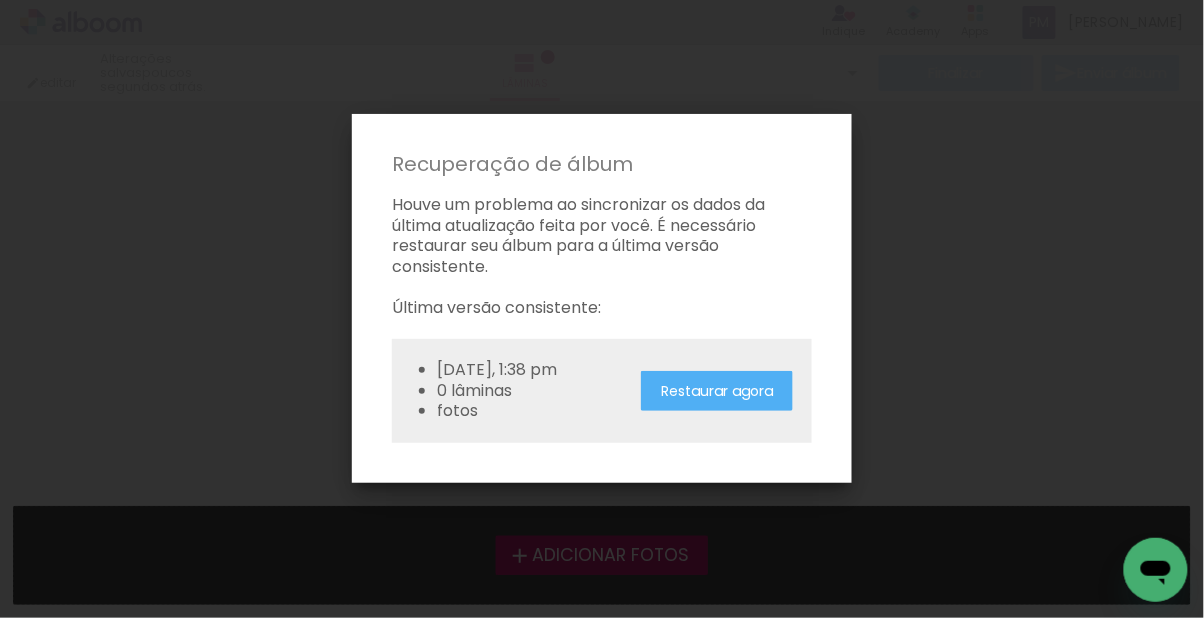 click 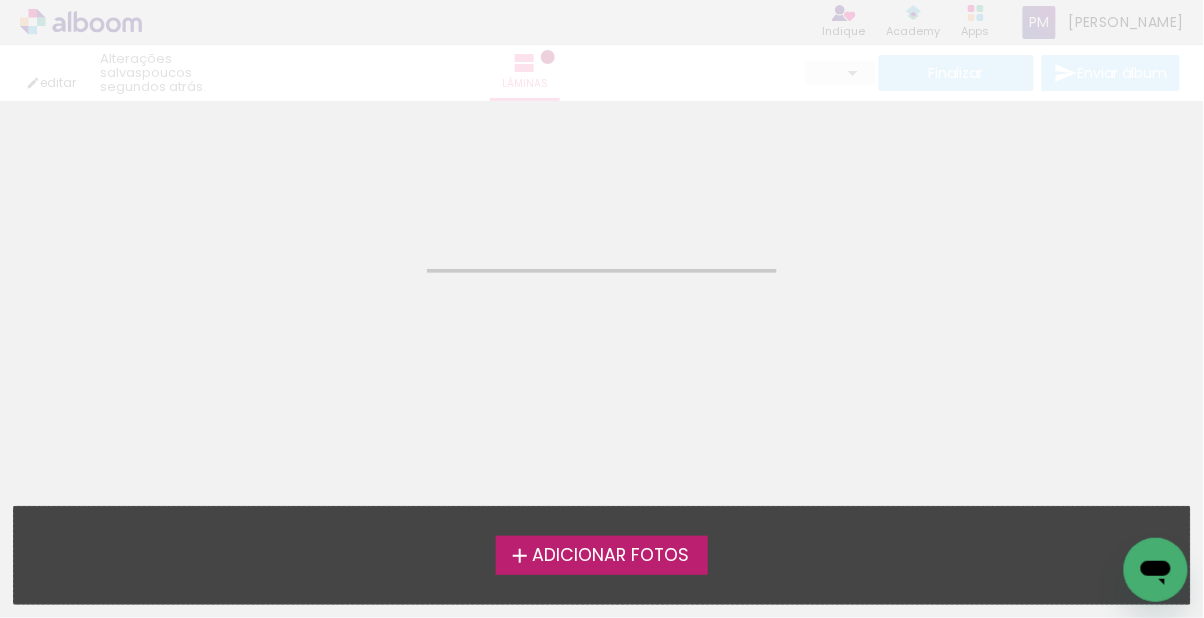 scroll, scrollTop: 96, scrollLeft: 0, axis: vertical 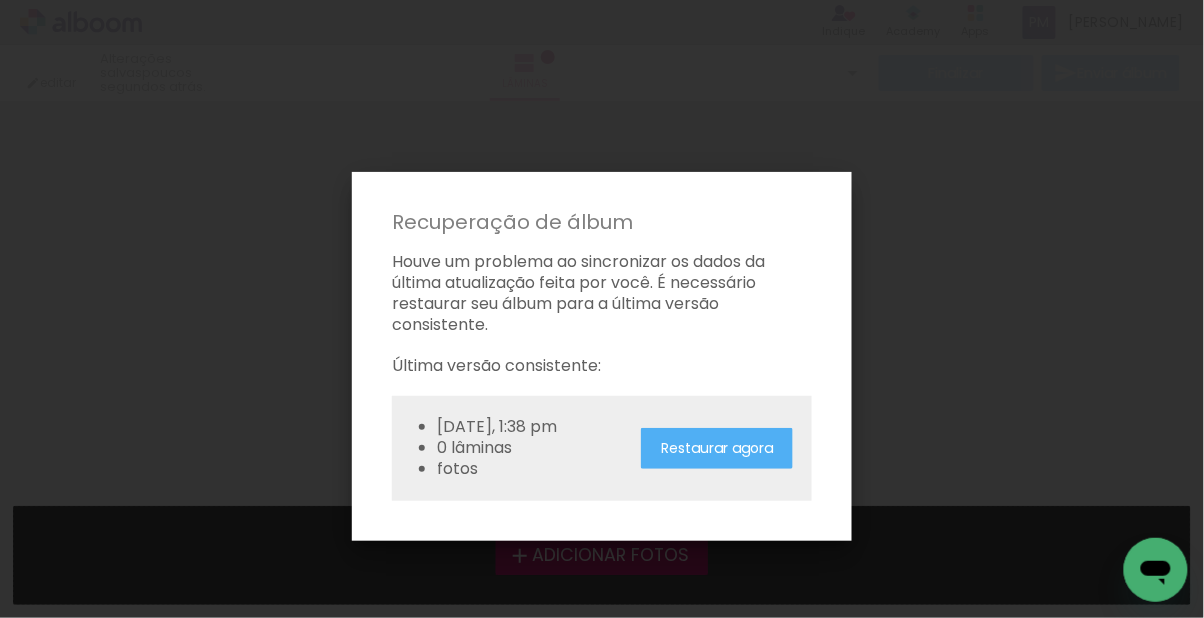 click on "Restaurar agora" at bounding box center [0, 0] 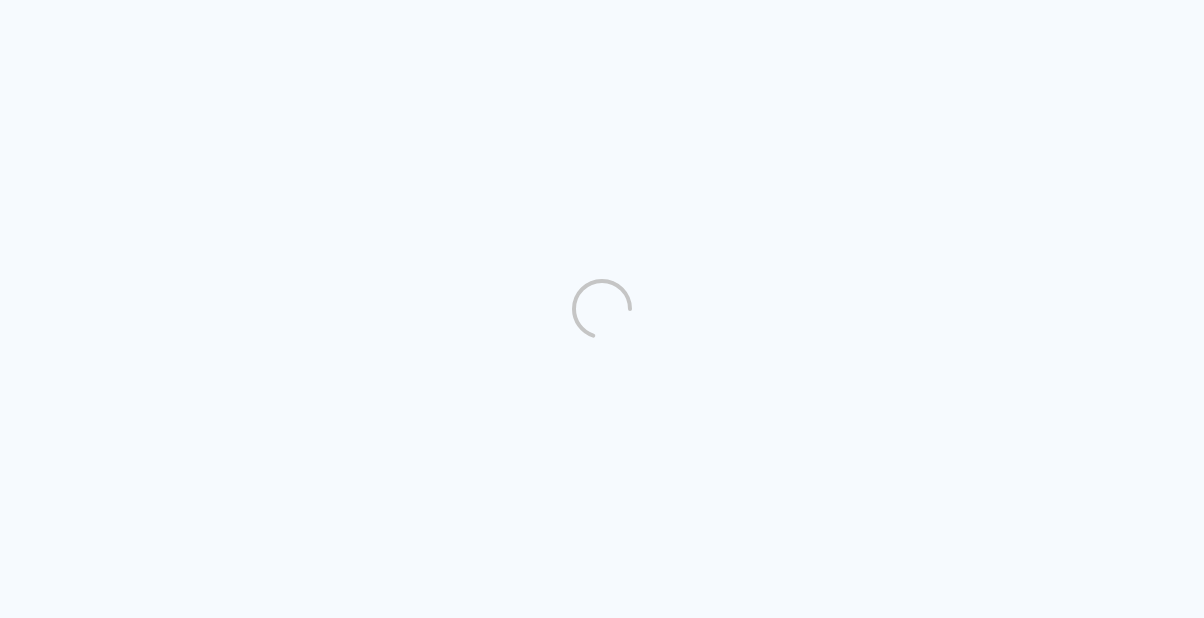 scroll, scrollTop: 0, scrollLeft: 0, axis: both 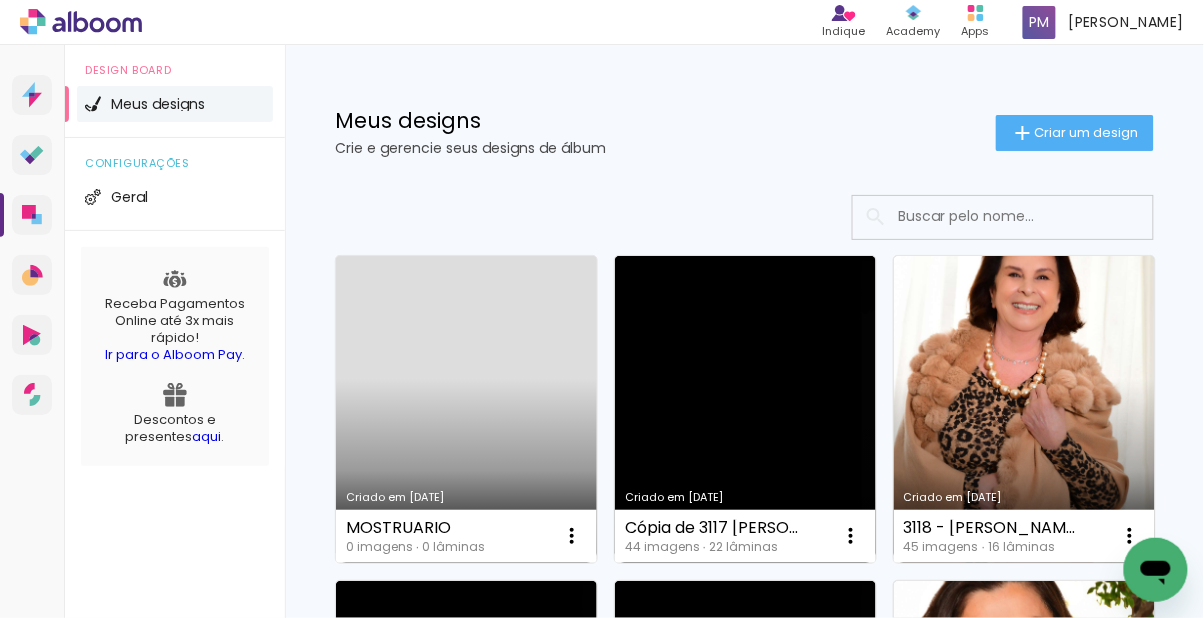 click on "[PERSON_NAME] [DATE]" at bounding box center (466, 409) 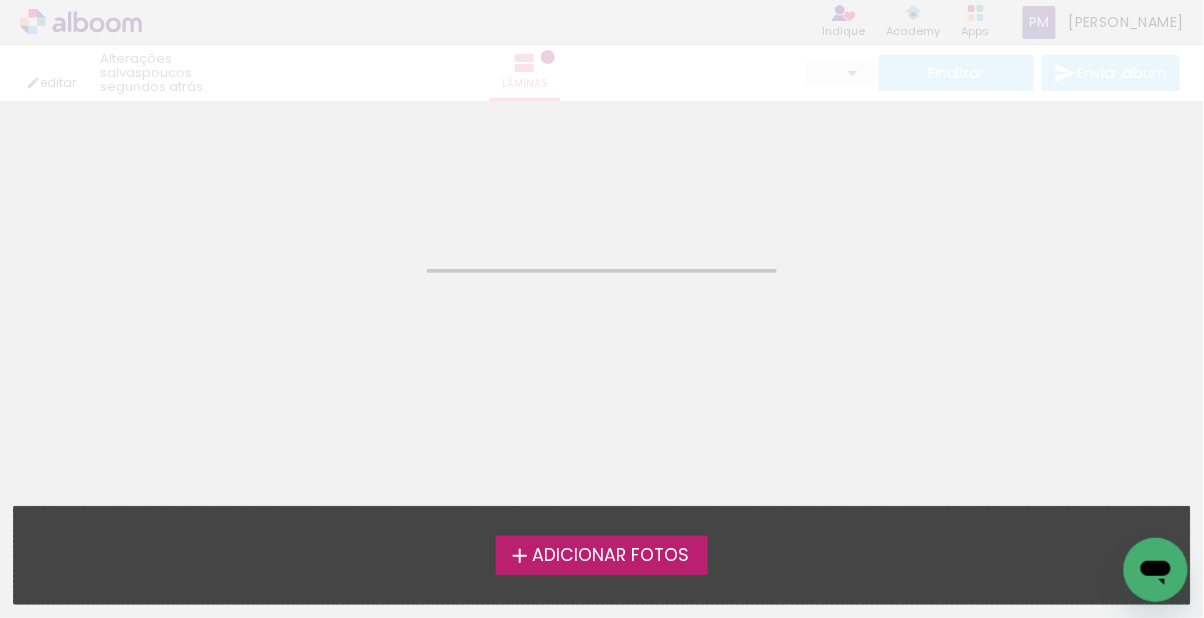 click on "Adicionar Fotos" at bounding box center (610, 556) 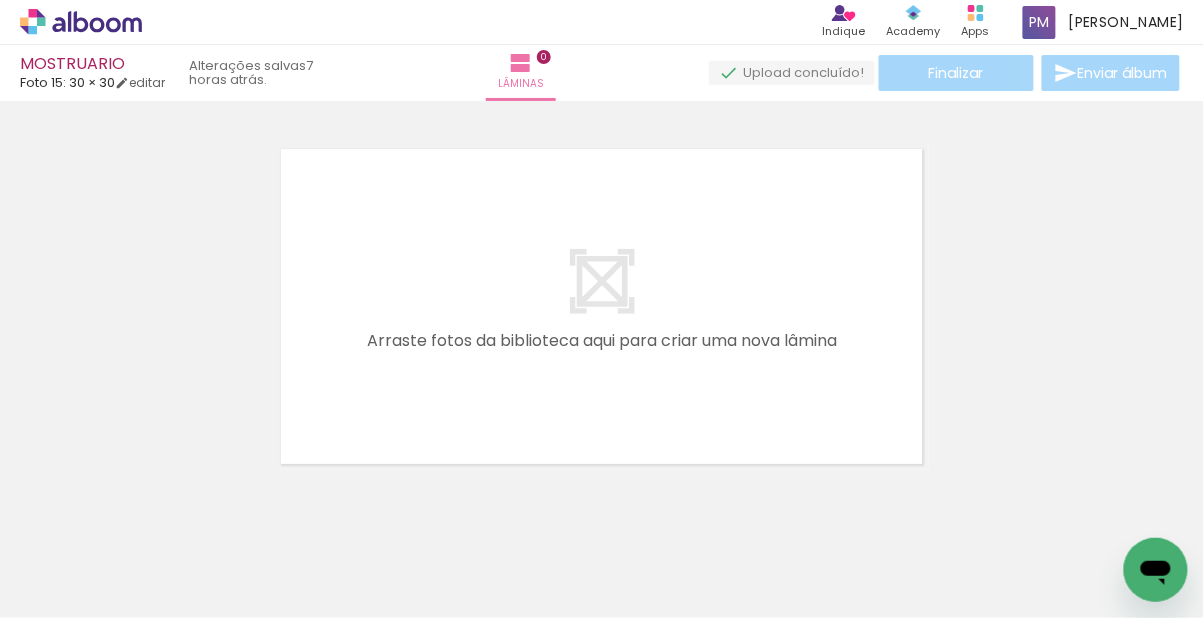 scroll, scrollTop: 25, scrollLeft: 0, axis: vertical 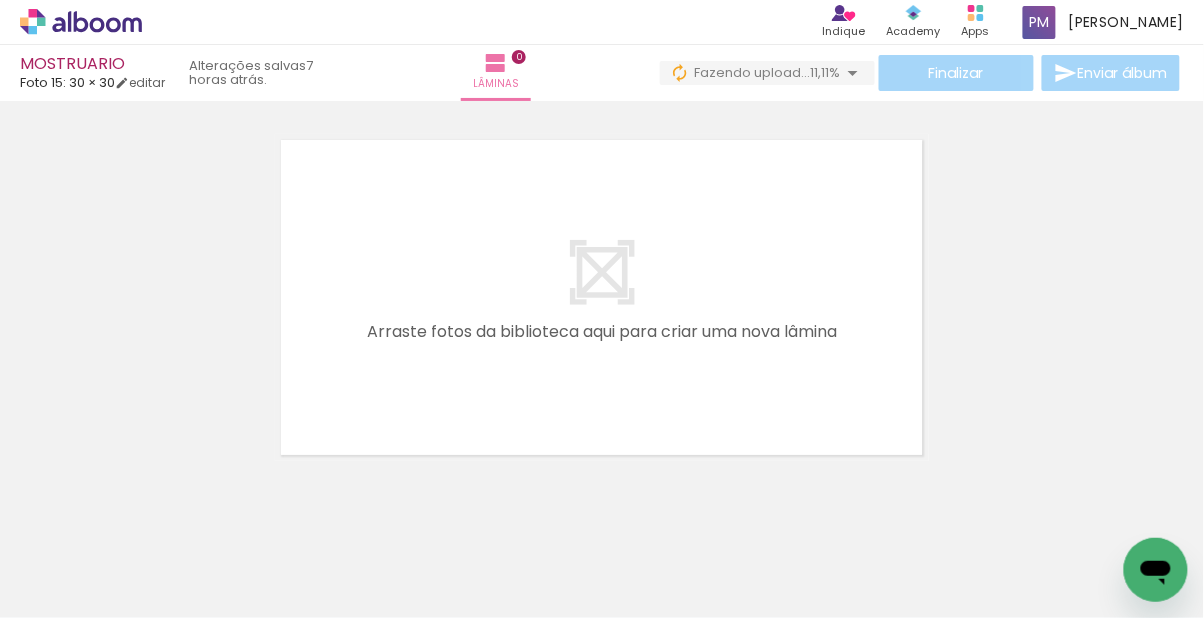 click at bounding box center (536, 550) 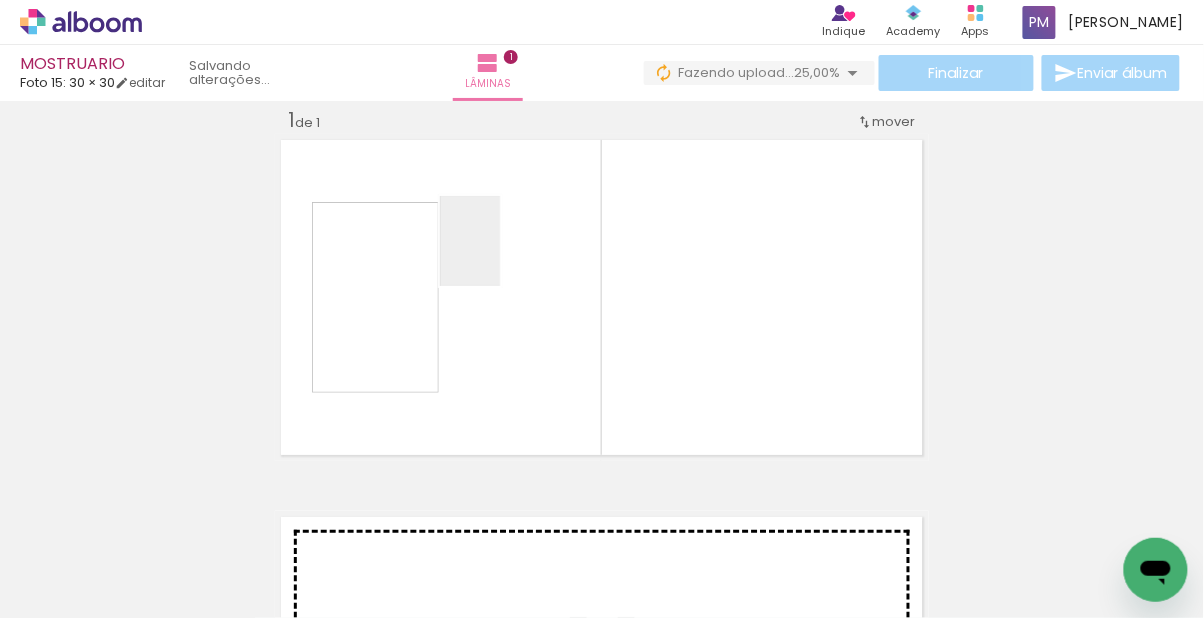 scroll, scrollTop: 25, scrollLeft: 0, axis: vertical 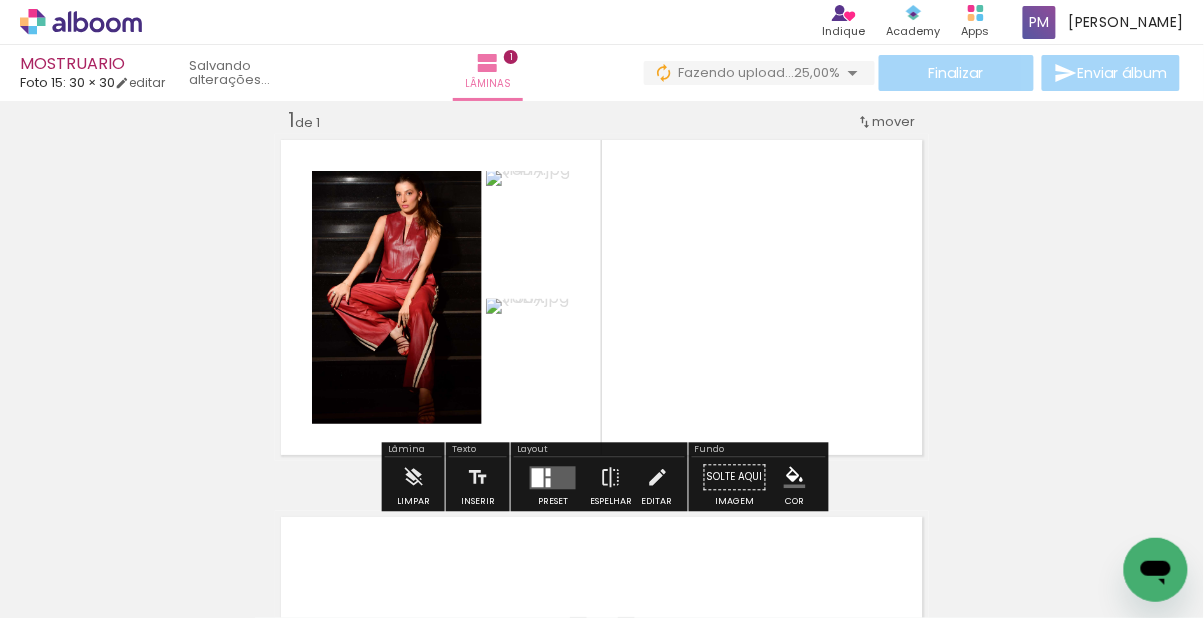 click on "Confirmar Cancelar" at bounding box center (0, 0) 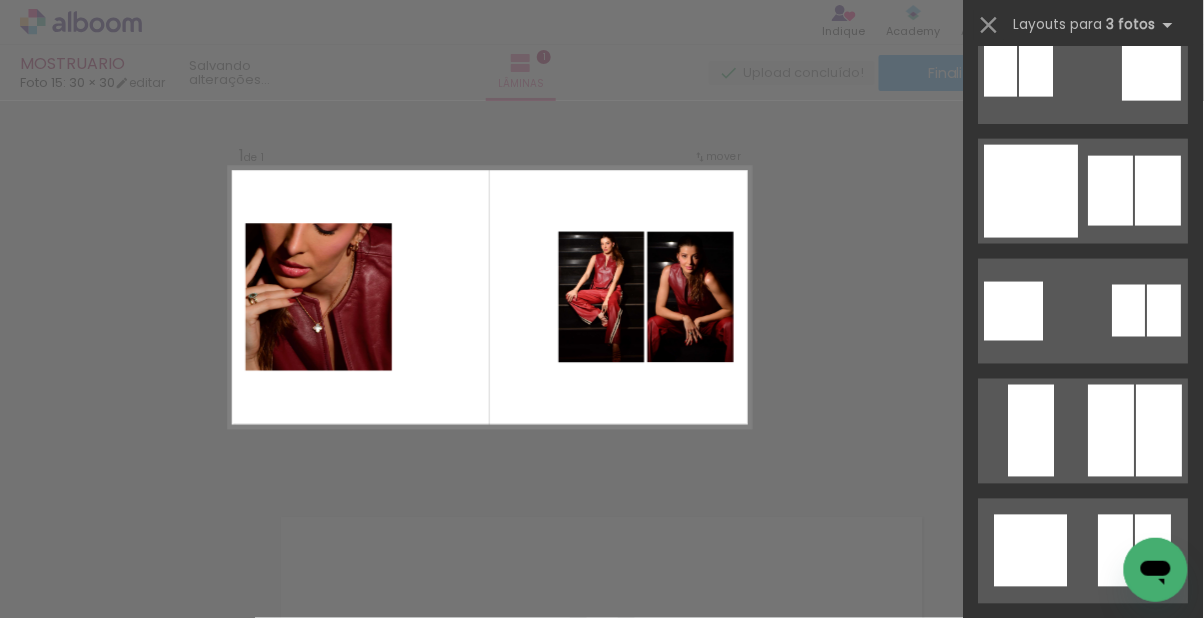 scroll, scrollTop: 2249, scrollLeft: 0, axis: vertical 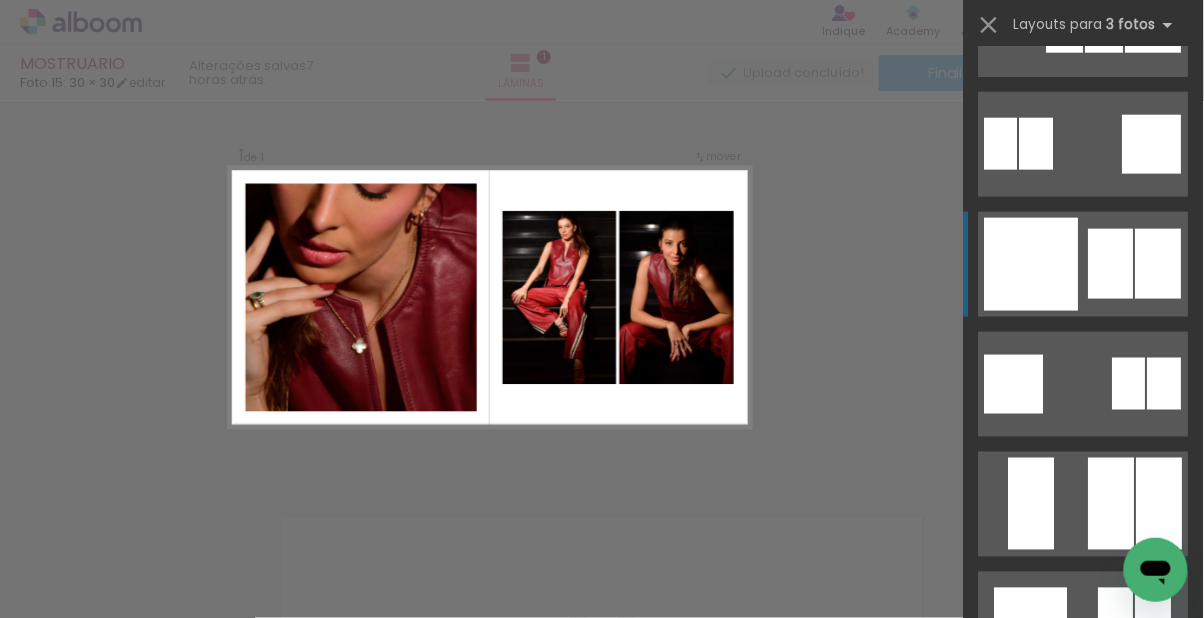 click at bounding box center [1017, -12136] 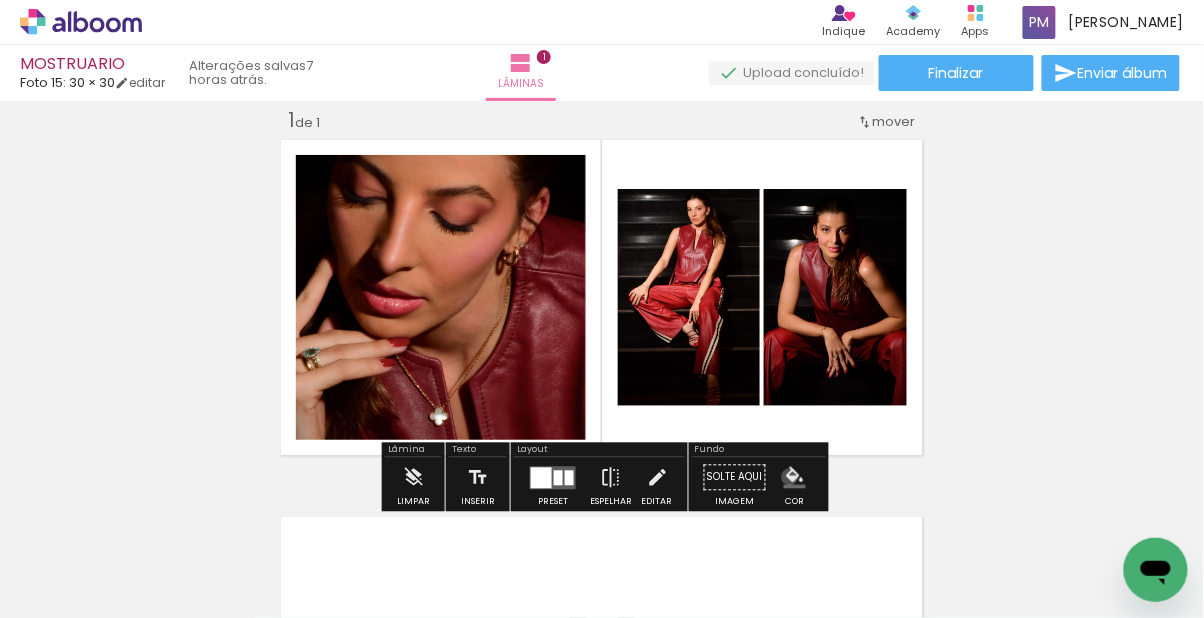 click at bounding box center (795, 478) 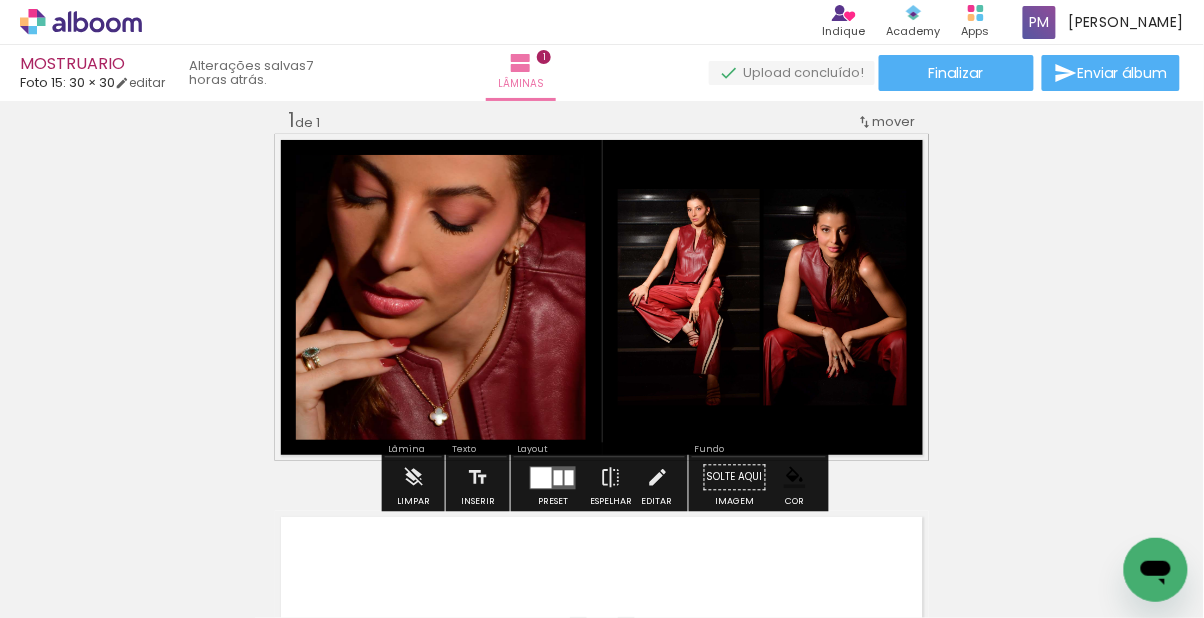 click on "Inserir lâmina 1  de 1" at bounding box center [602, 460] 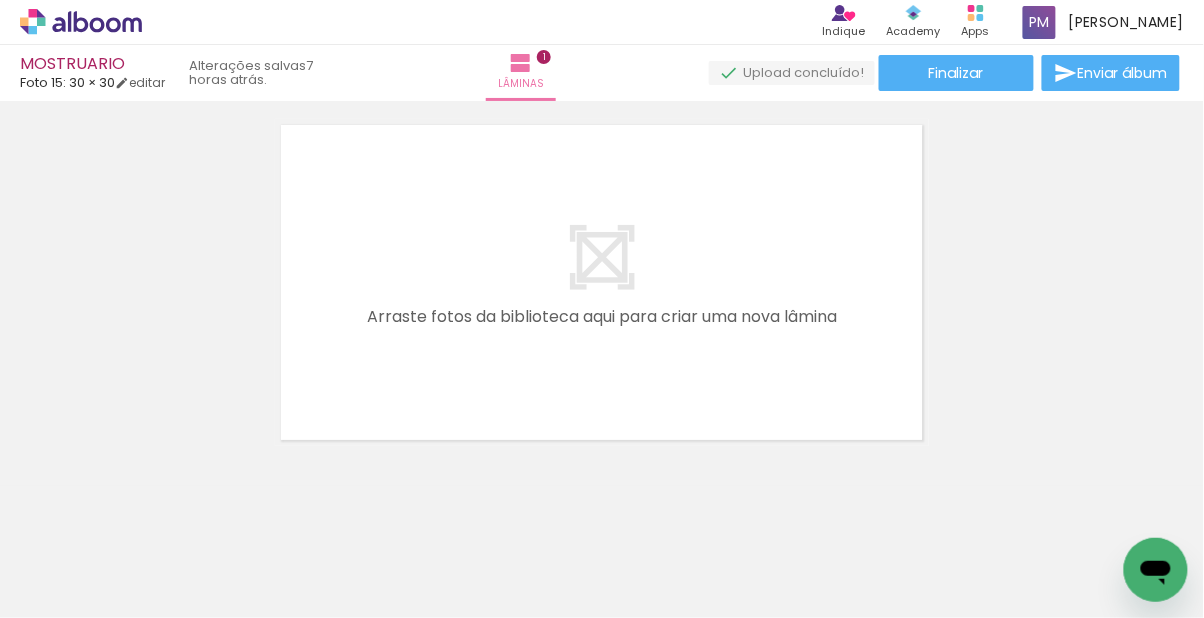 scroll, scrollTop: 419, scrollLeft: 0, axis: vertical 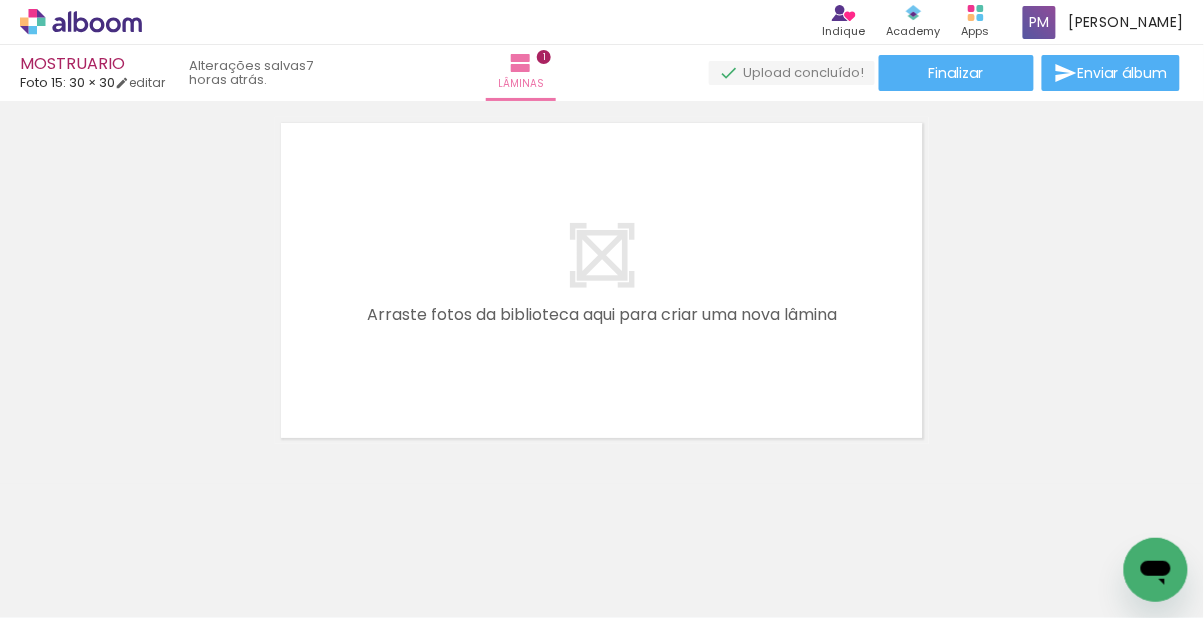click at bounding box center [200, 551] 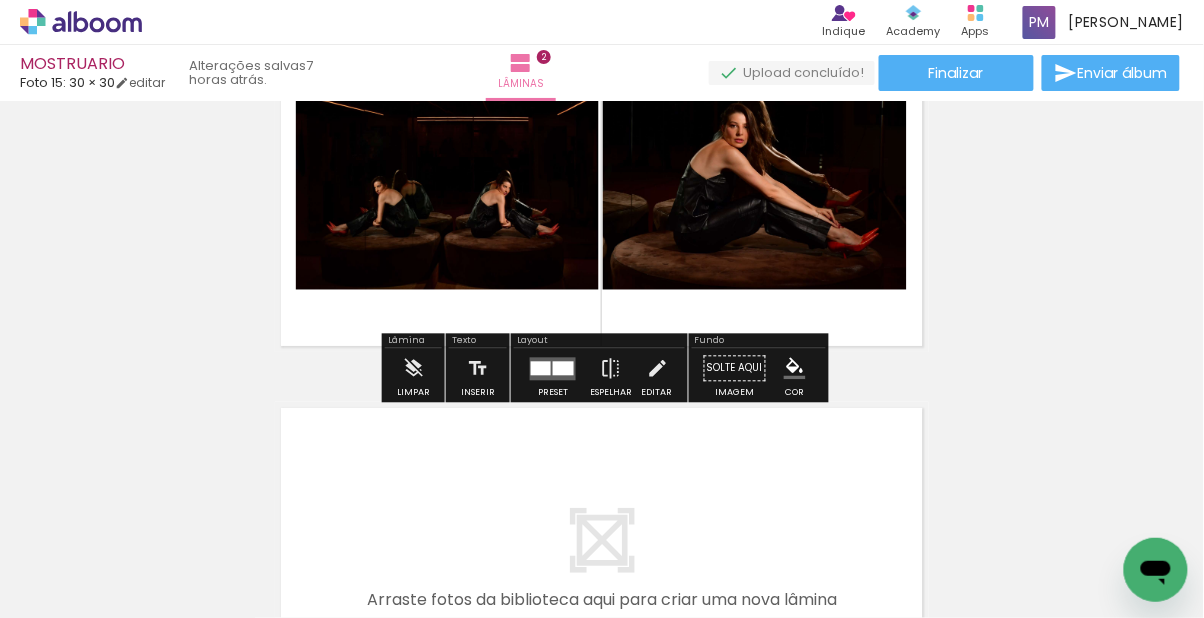 scroll, scrollTop: 512, scrollLeft: 0, axis: vertical 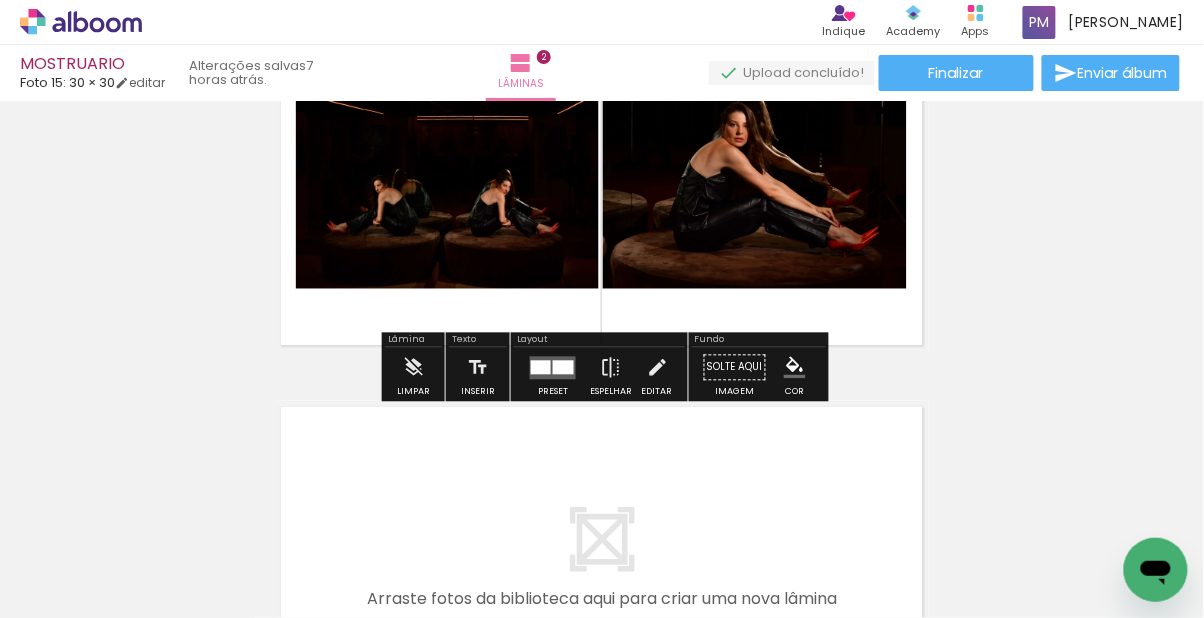 click on "Confirmar Cancelar" at bounding box center (0, 0) 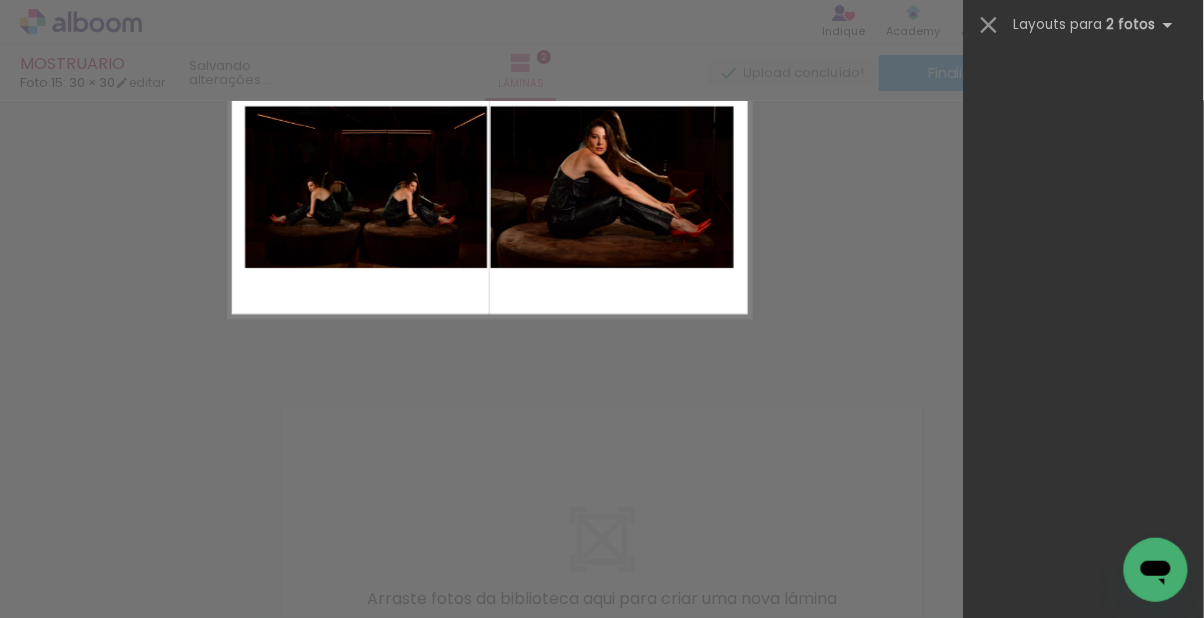 scroll, scrollTop: 0, scrollLeft: 0, axis: both 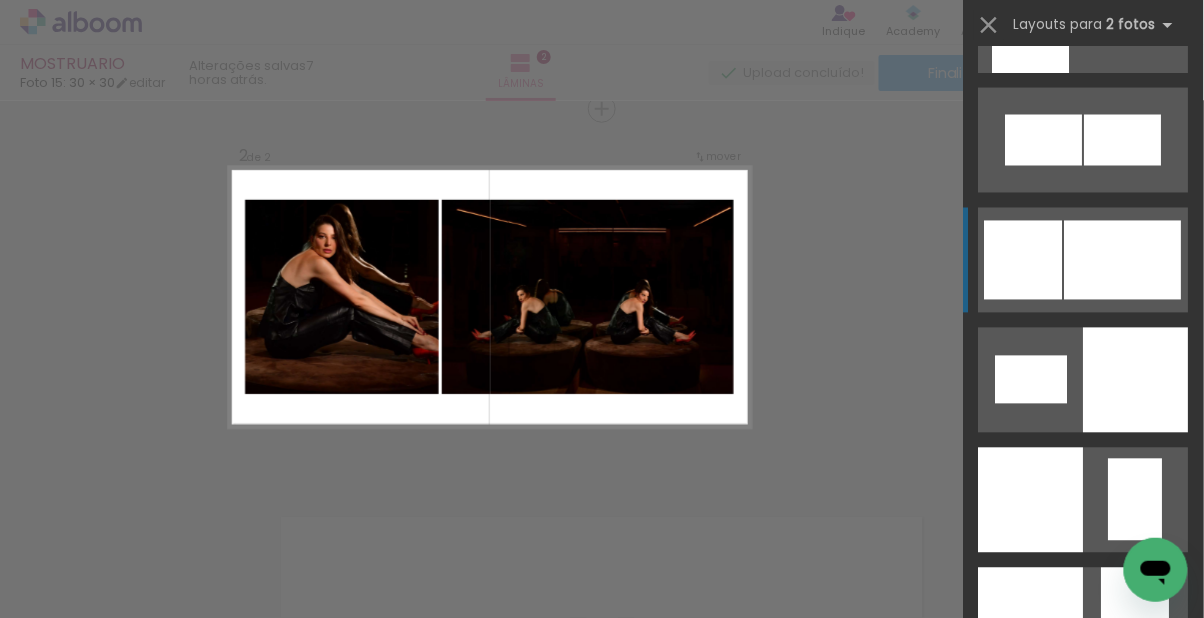 click at bounding box center [1119, 740] 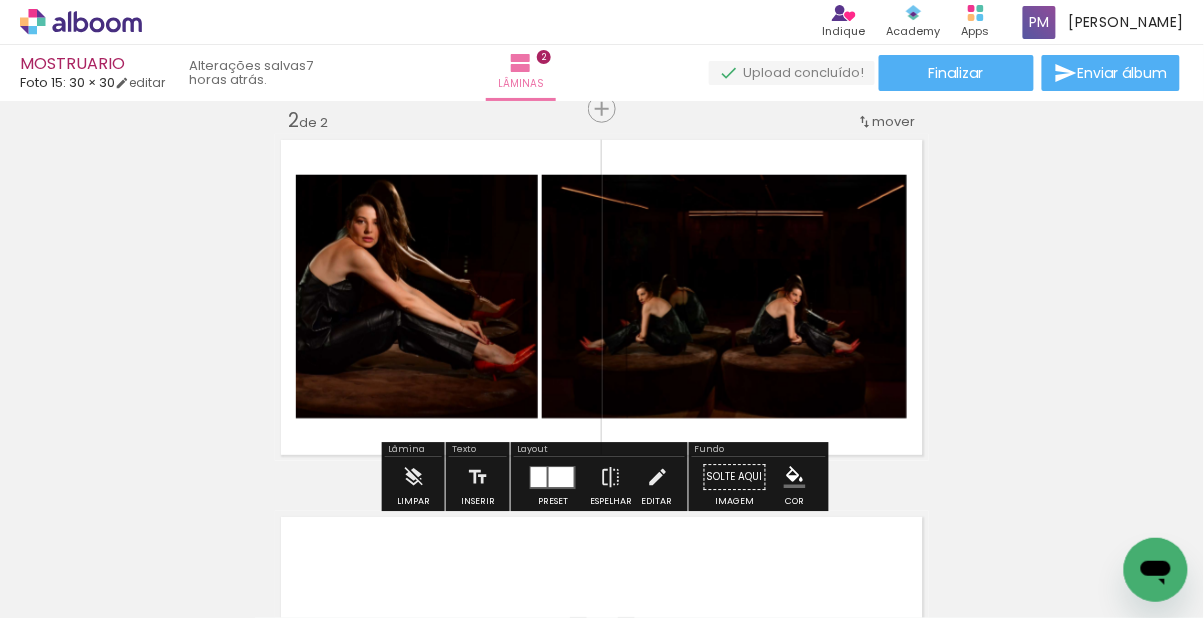 click on "Inserir lâmina 1  de 2  Inserir lâmina 2  de 2" at bounding box center [602, 272] 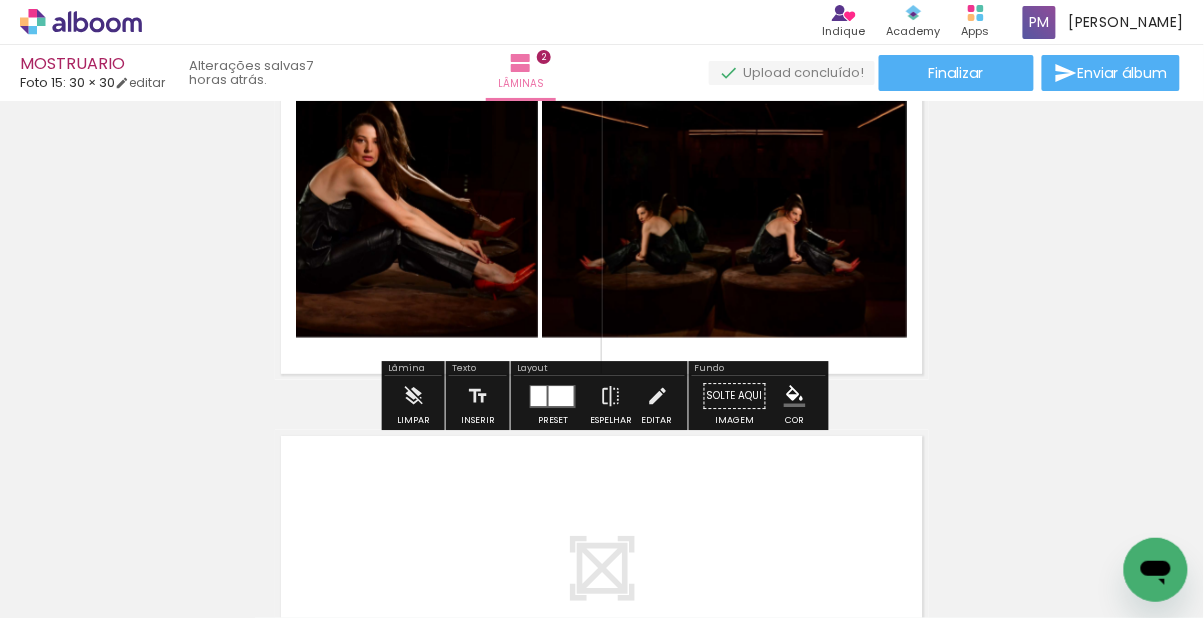 scroll, scrollTop: 514, scrollLeft: 0, axis: vertical 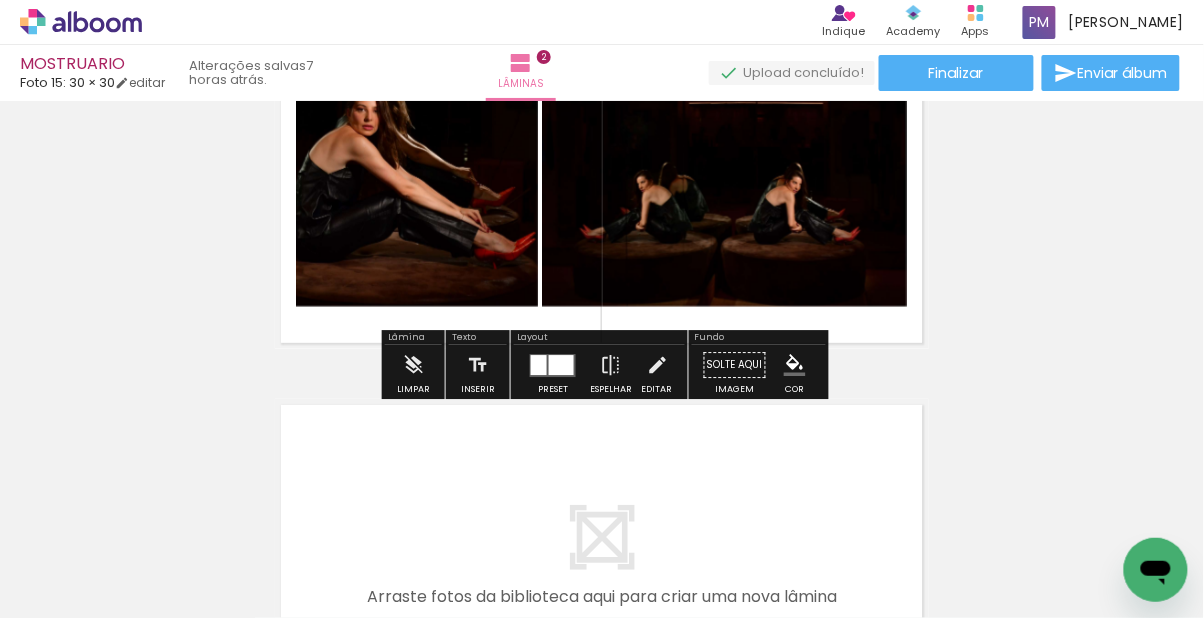 click at bounding box center [795, 366] 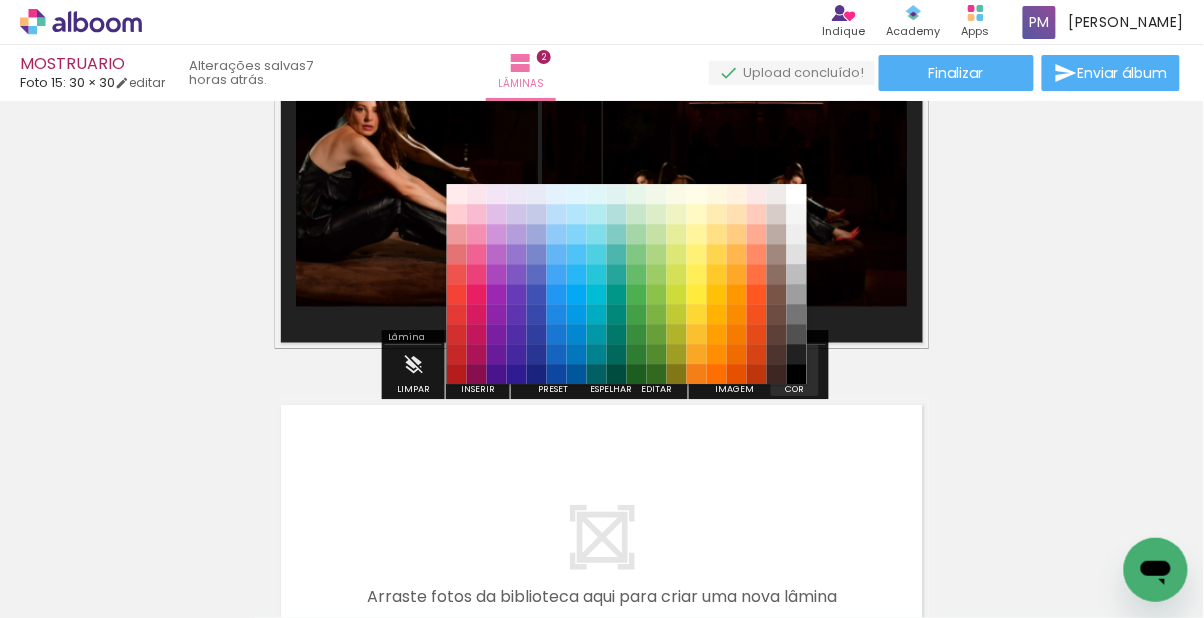 click at bounding box center [795, 366] 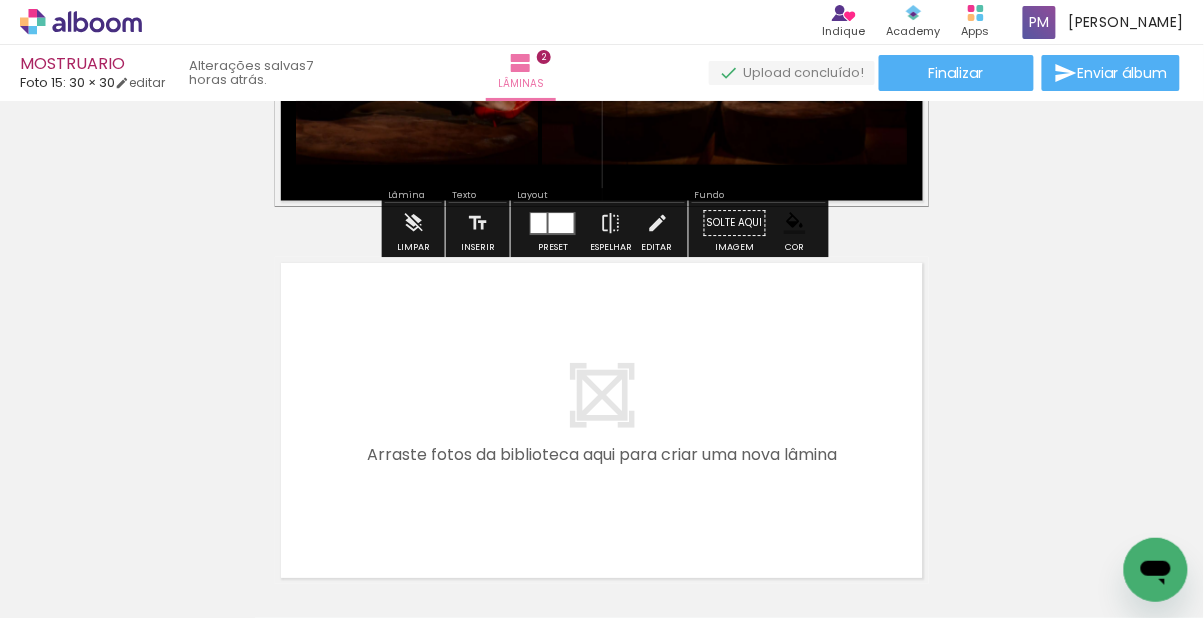 scroll, scrollTop: 694, scrollLeft: 0, axis: vertical 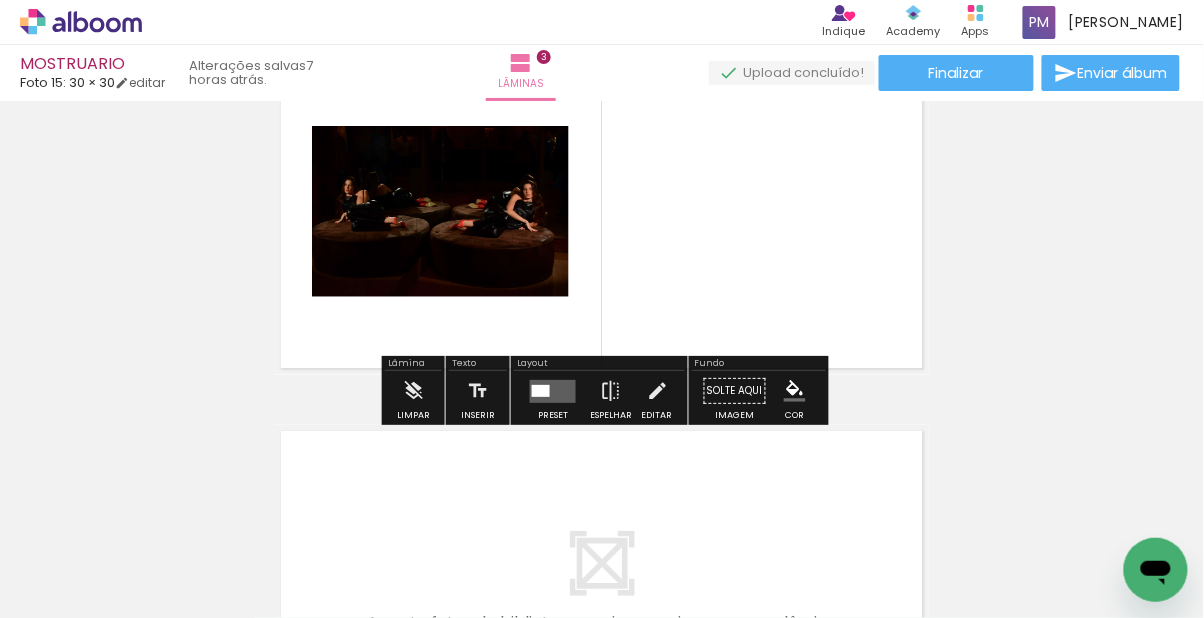 click on "Confirmar Cancelar" at bounding box center (0, 0) 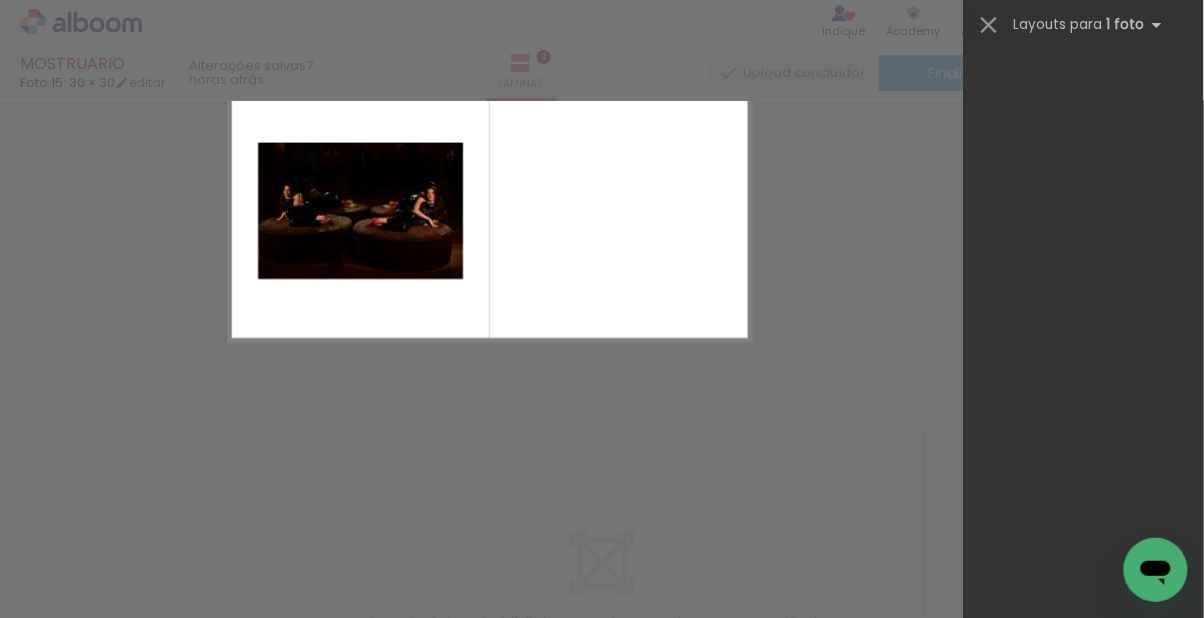 scroll, scrollTop: 0, scrollLeft: 0, axis: both 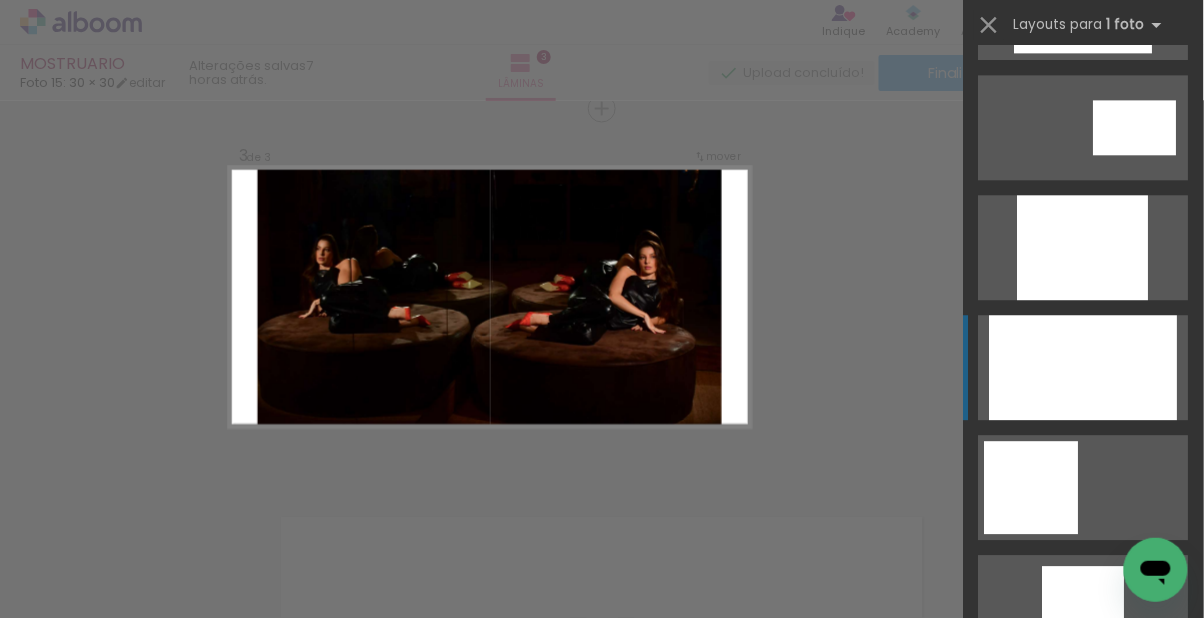 click at bounding box center (1083, 847) 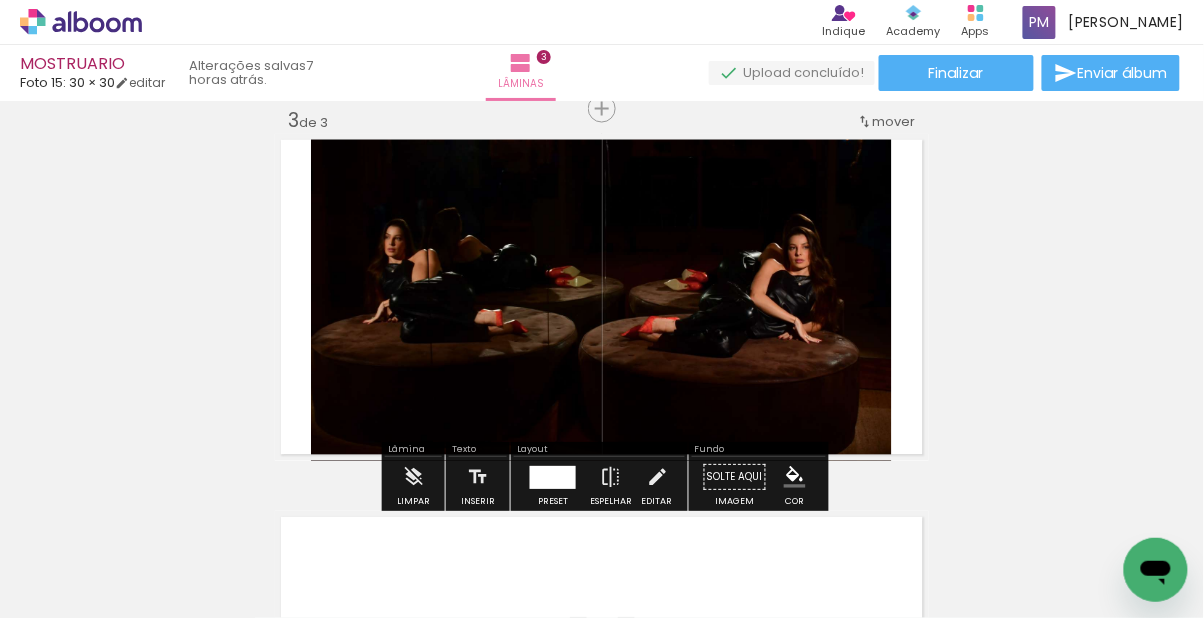 click at bounding box center (795, 478) 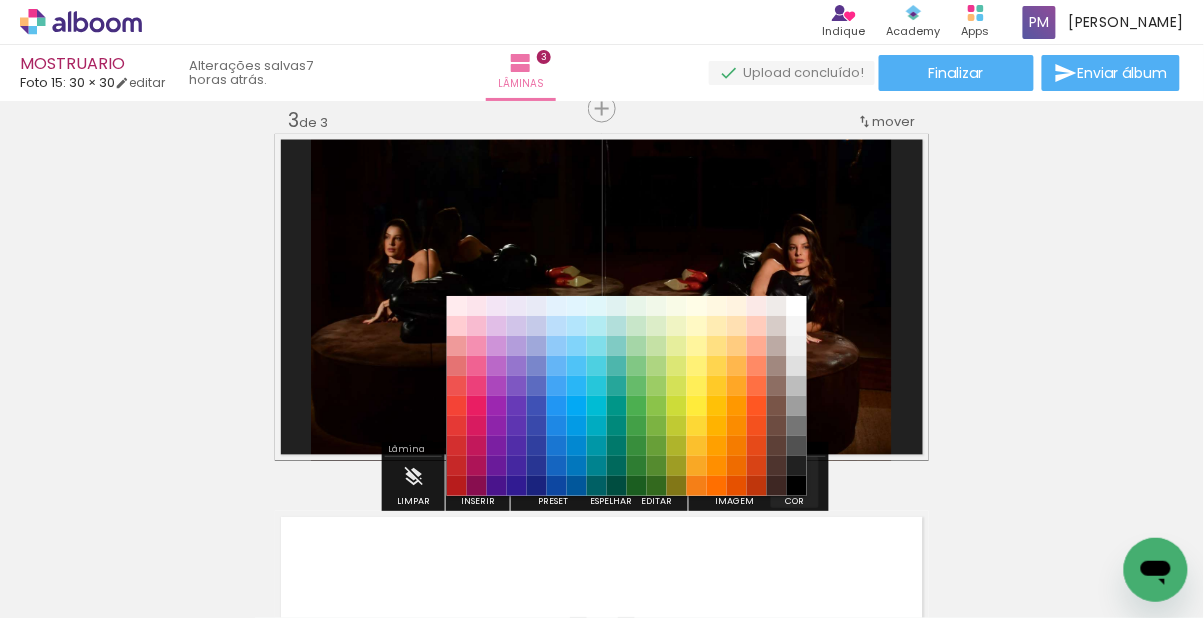click at bounding box center [795, 478] 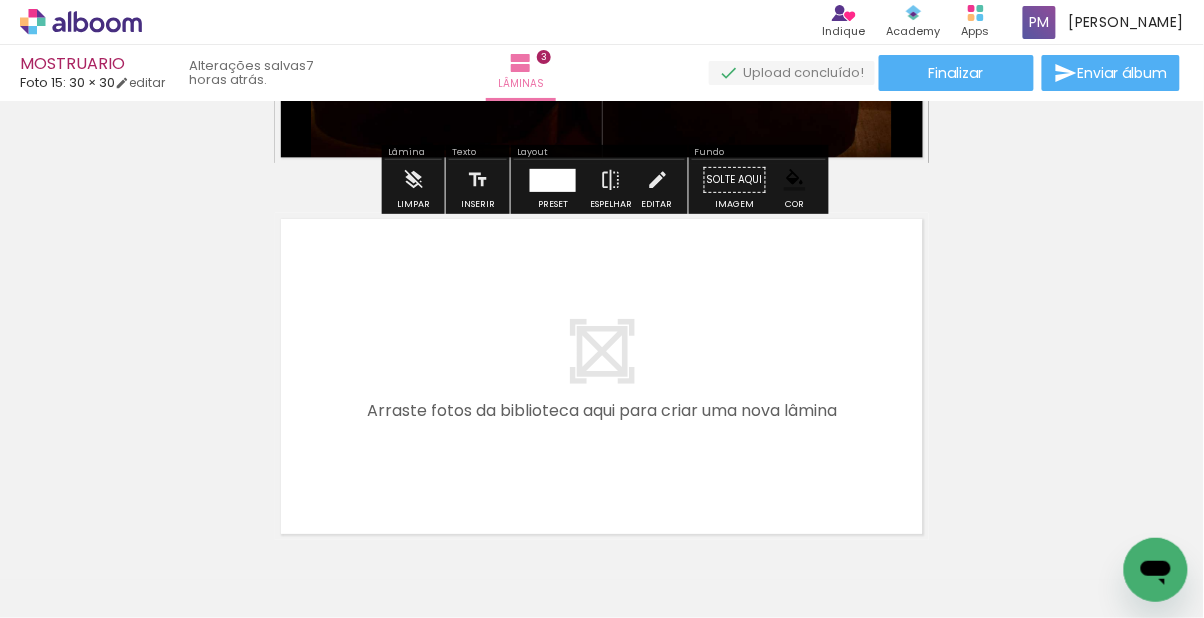 scroll, scrollTop: 1073, scrollLeft: 0, axis: vertical 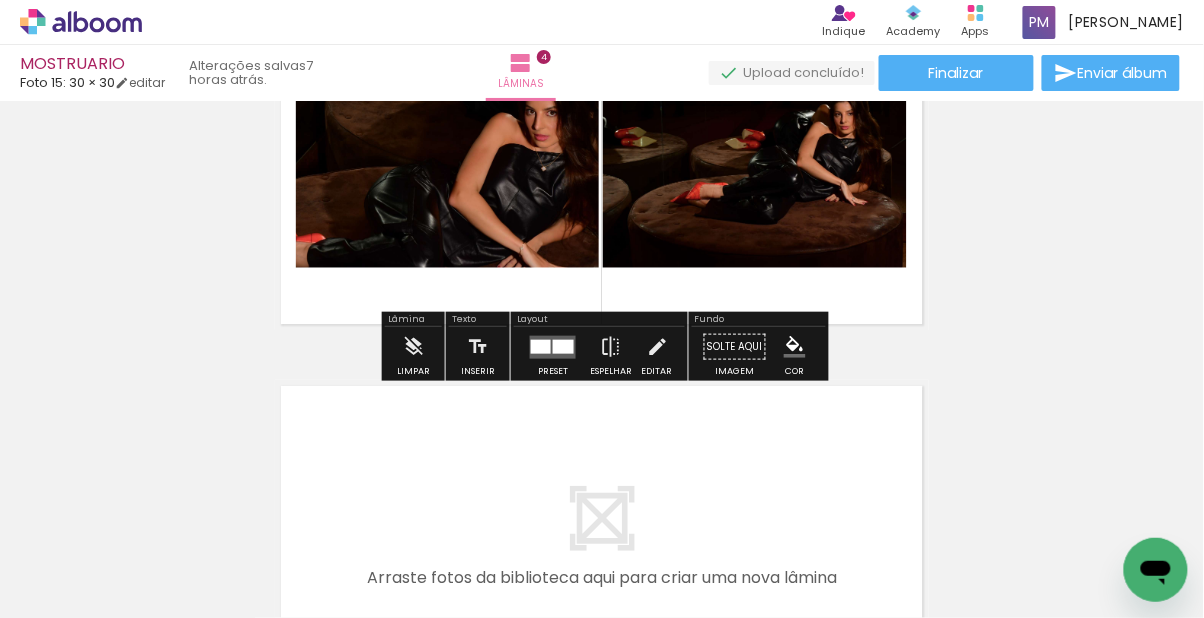 click on "Confirmar Cancelar" at bounding box center [0, 0] 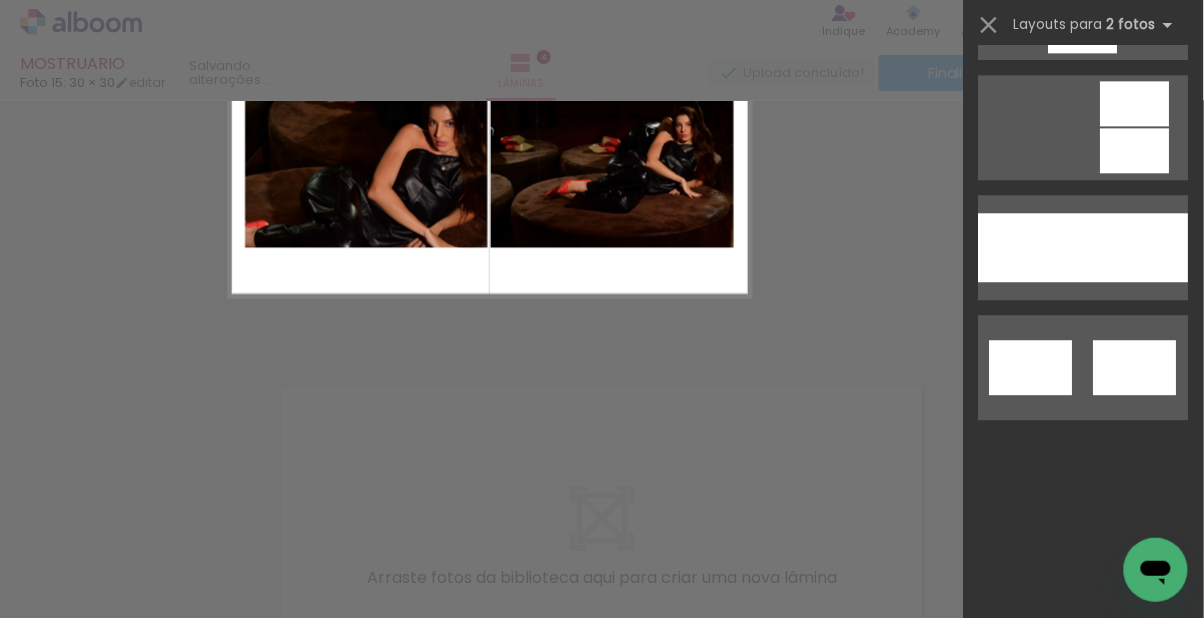 scroll, scrollTop: 0, scrollLeft: 0, axis: both 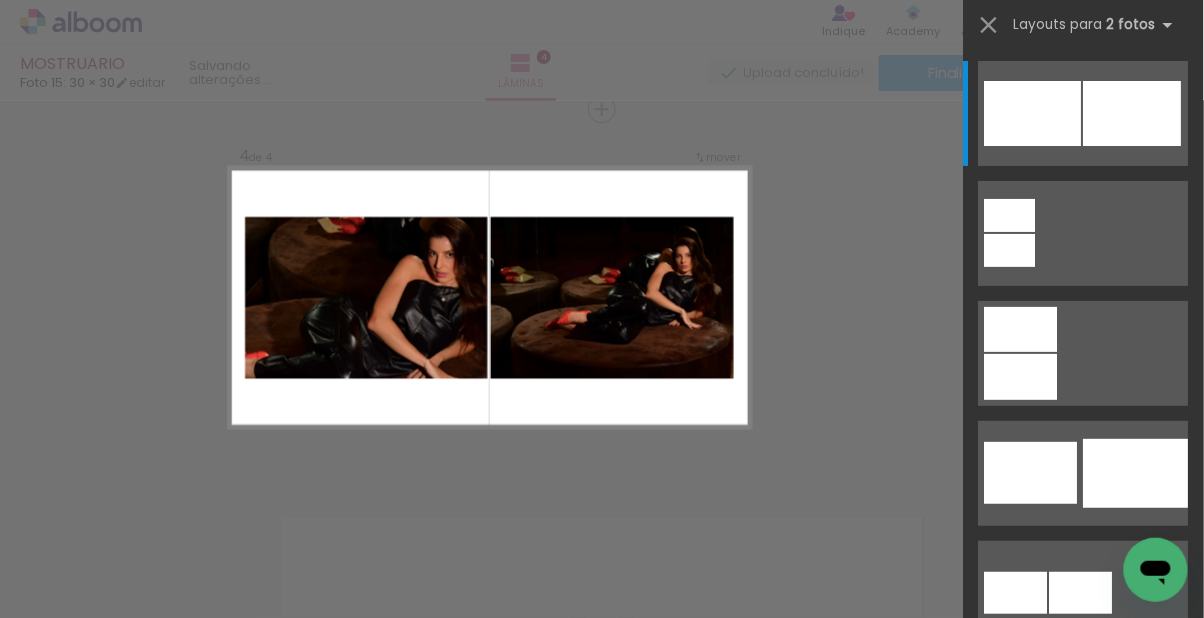 click at bounding box center [1010, 250] 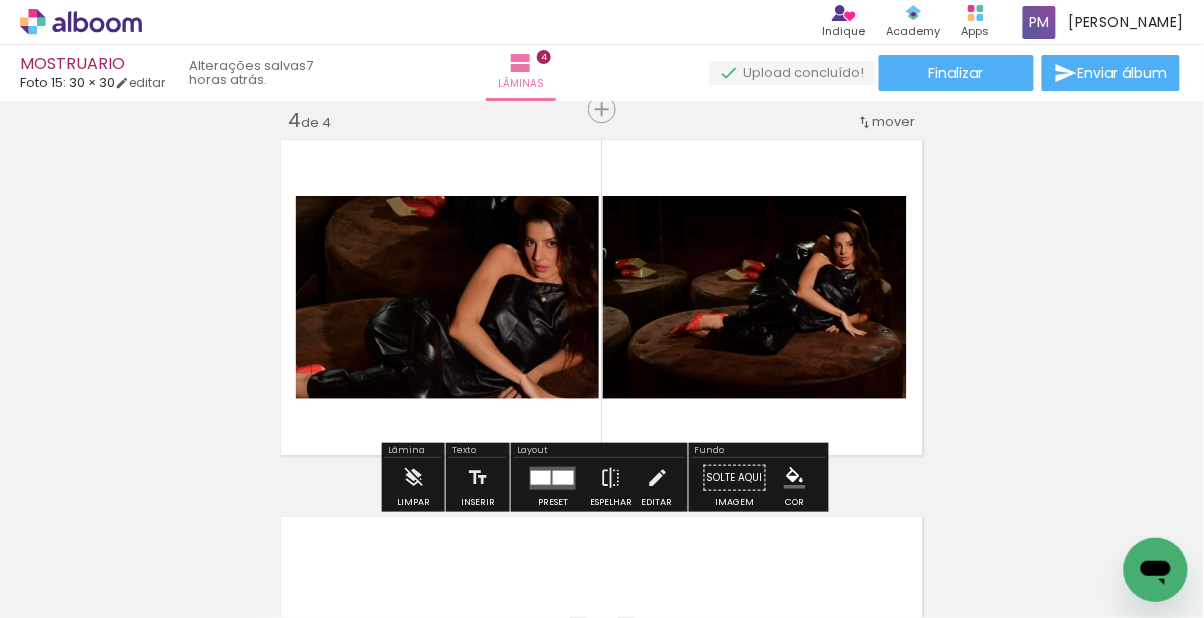 click at bounding box center [795, 478] 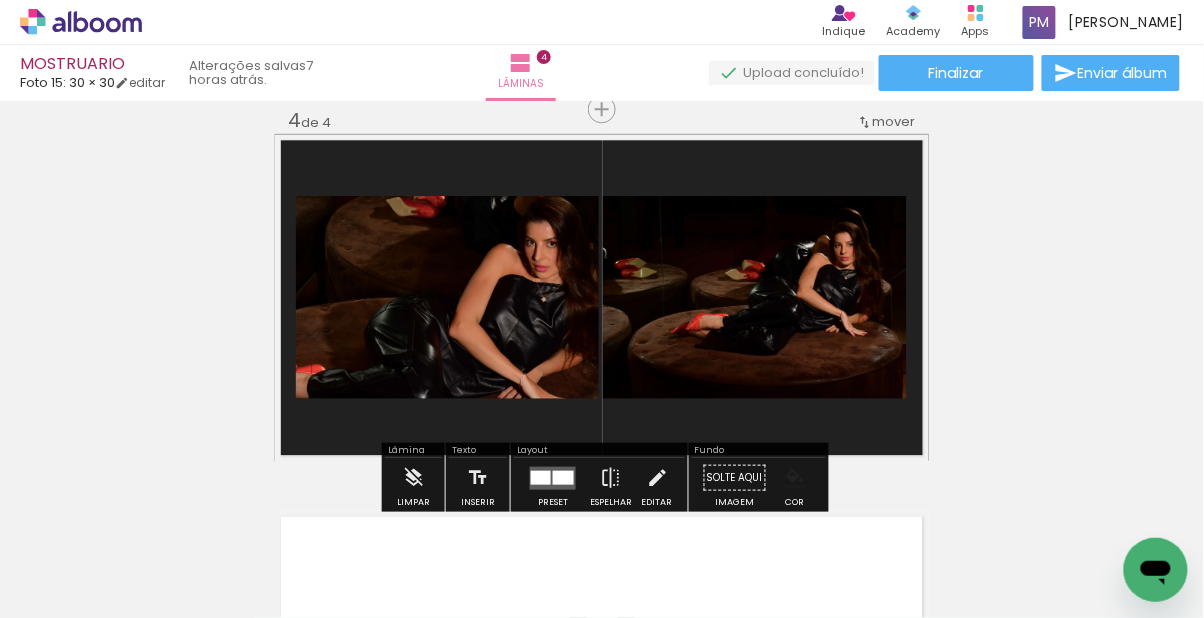click at bounding box center [795, 478] 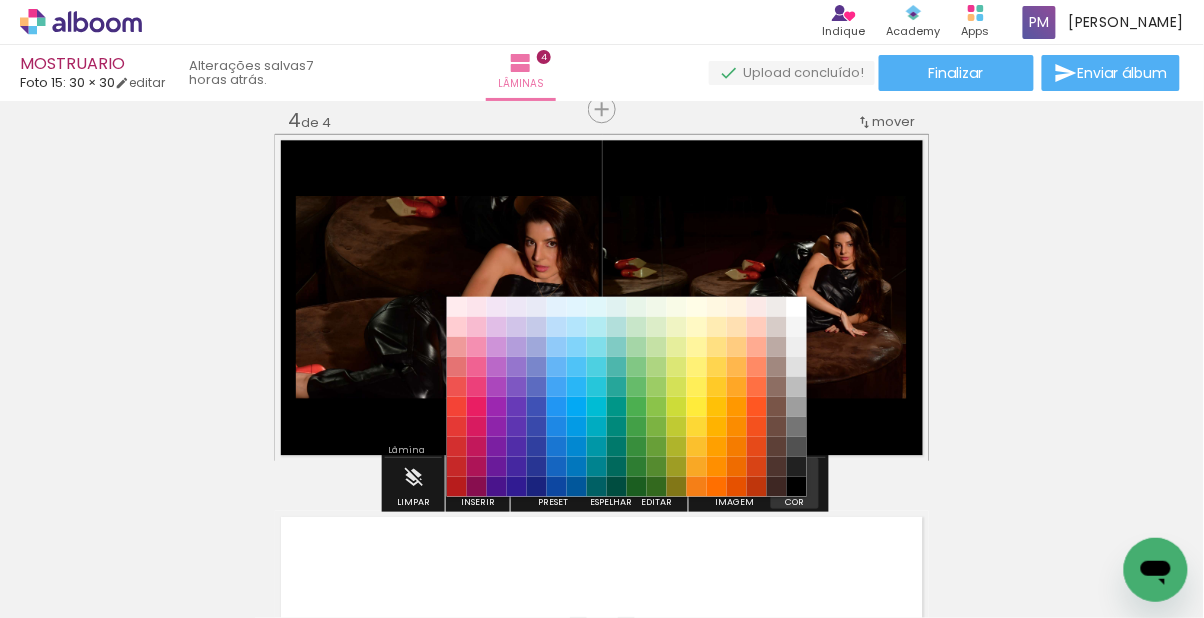 click on "Inserir lâmina 1  de 4  Inserir lâmina 2  de 4  Inserir lâmina 3  de 4  Inserir lâmina 4  de 4" at bounding box center (602, -105) 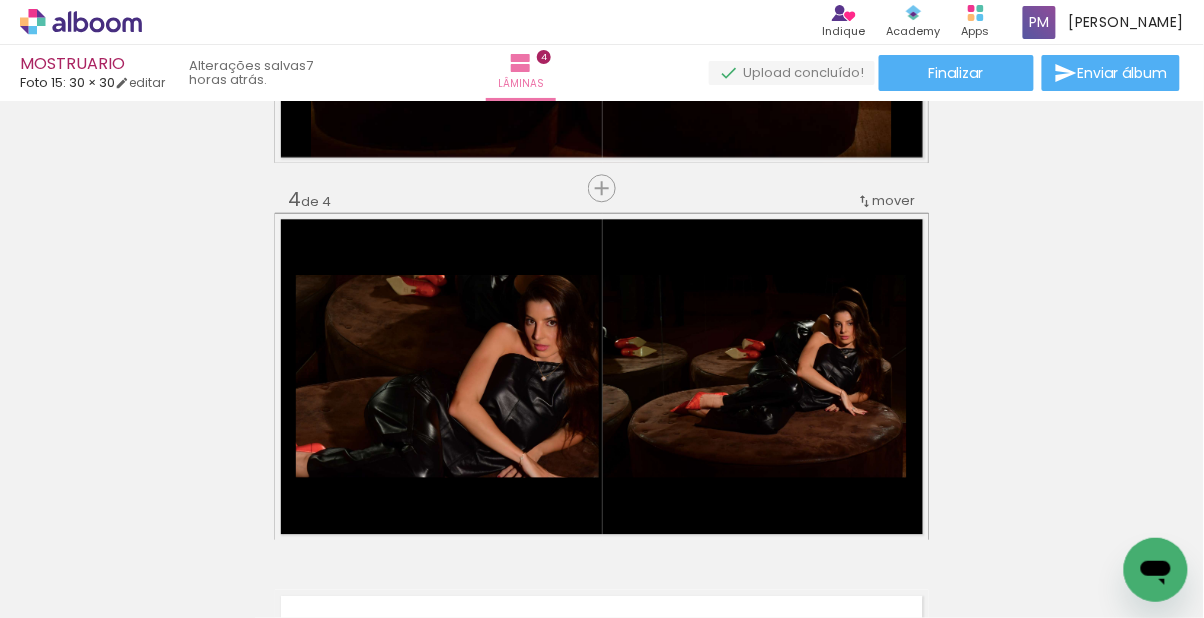 scroll, scrollTop: 1076, scrollLeft: 0, axis: vertical 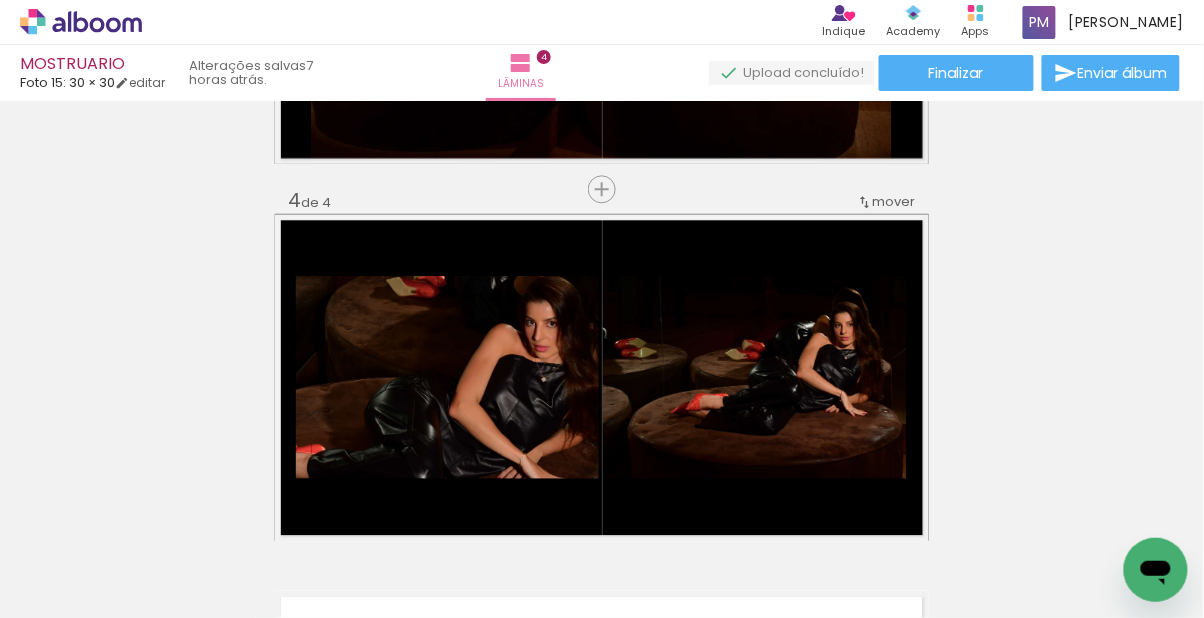 click on "Biblioteca 8 fotos Todas as fotos Não utilizadas Adicionar
Fotos" at bounding box center [0, 555] 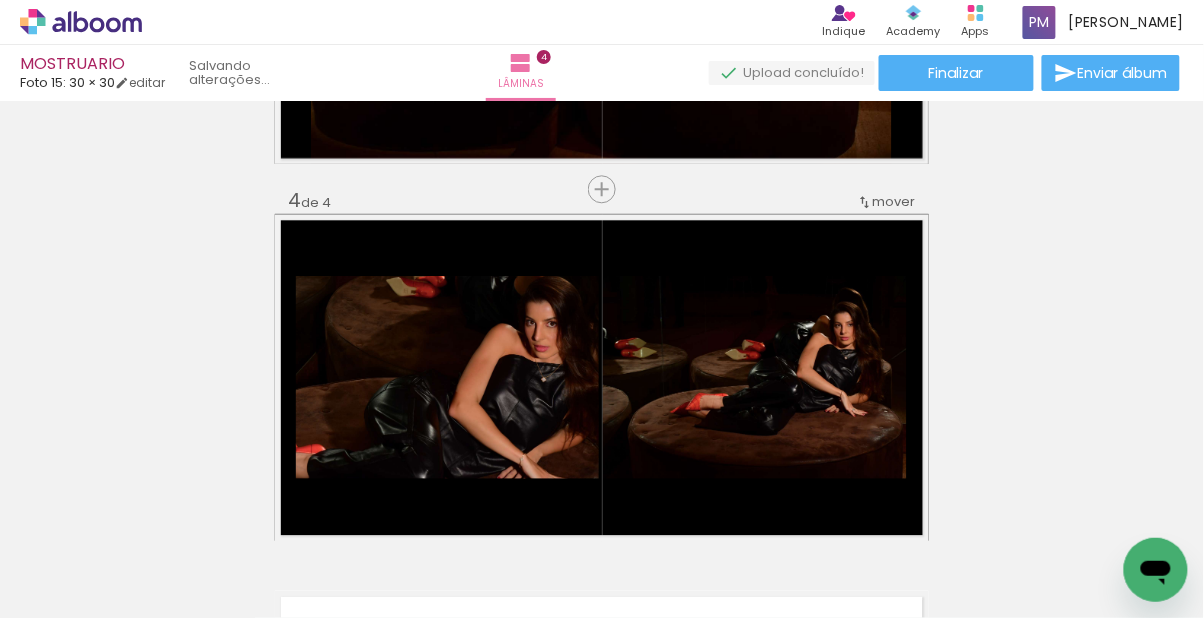 scroll, scrollTop: 1178, scrollLeft: 0, axis: vertical 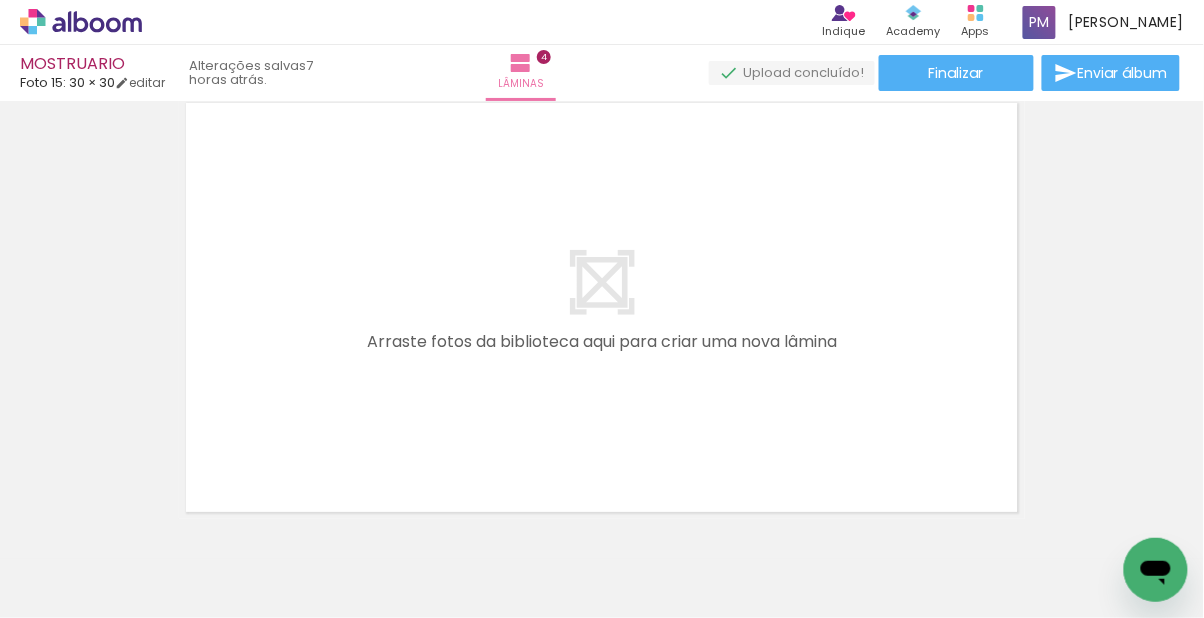 click on "Adicionar
Fotos" at bounding box center (71, 591) 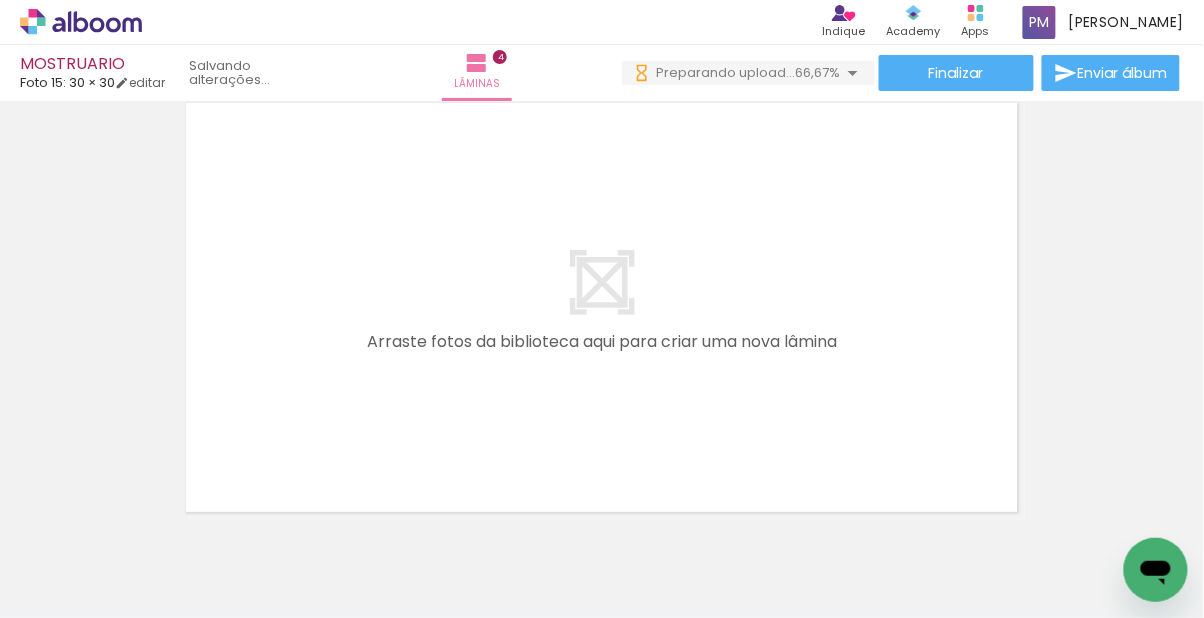 scroll, scrollTop: 0, scrollLeft: 0, axis: both 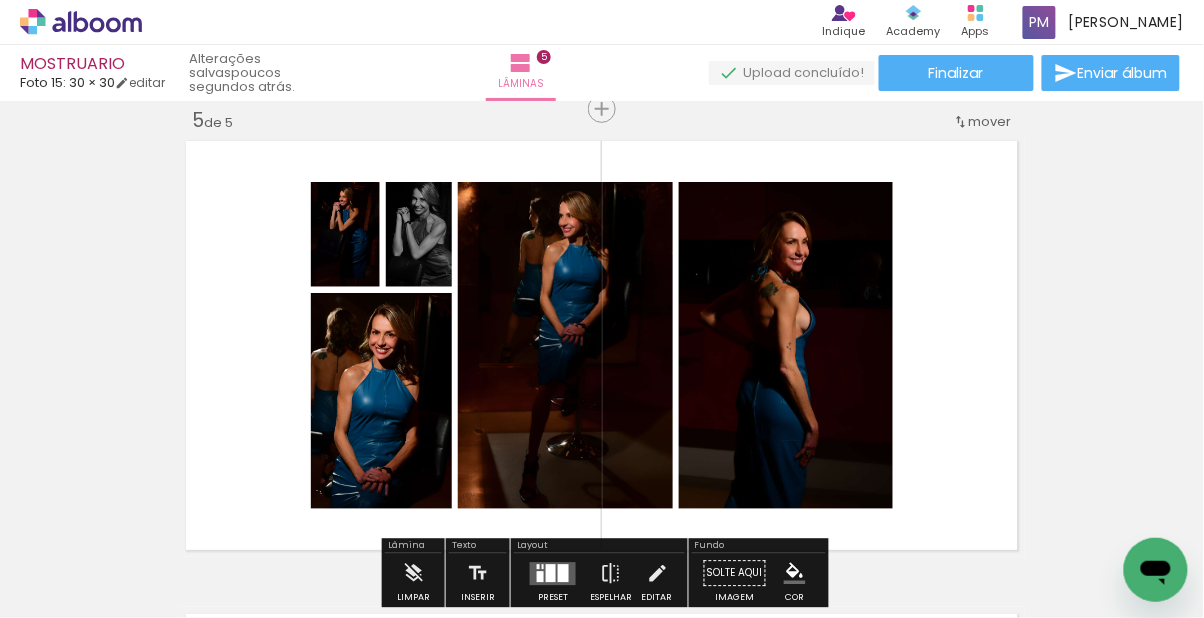 click on "Confirmar Cancelar" at bounding box center [0, 0] 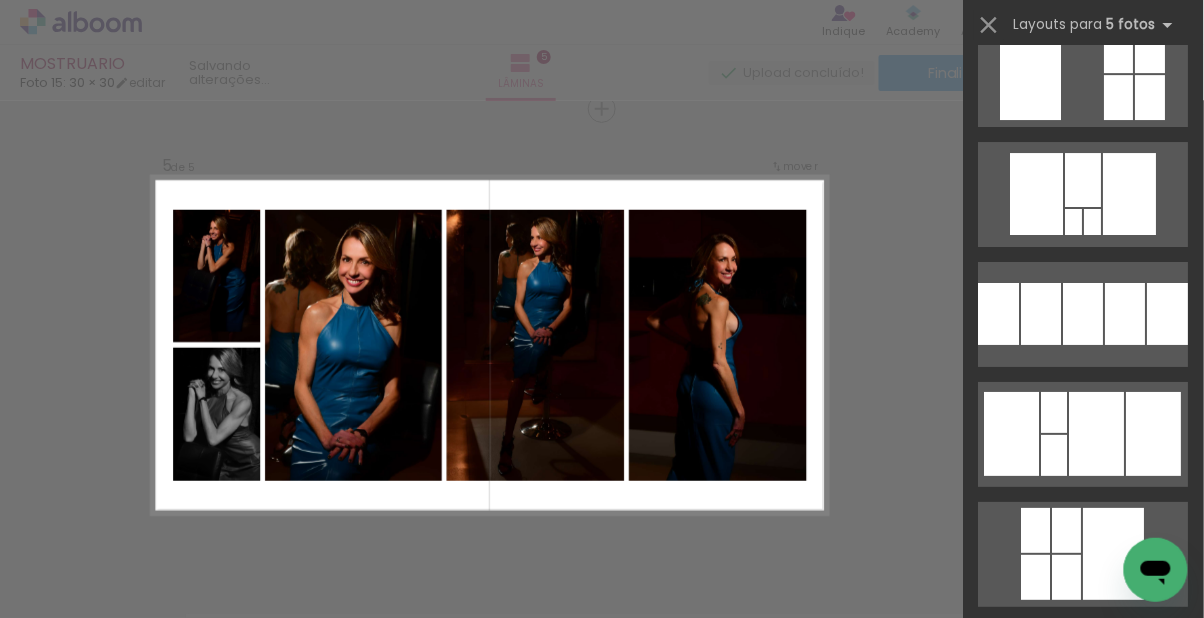 scroll, scrollTop: 5137, scrollLeft: 0, axis: vertical 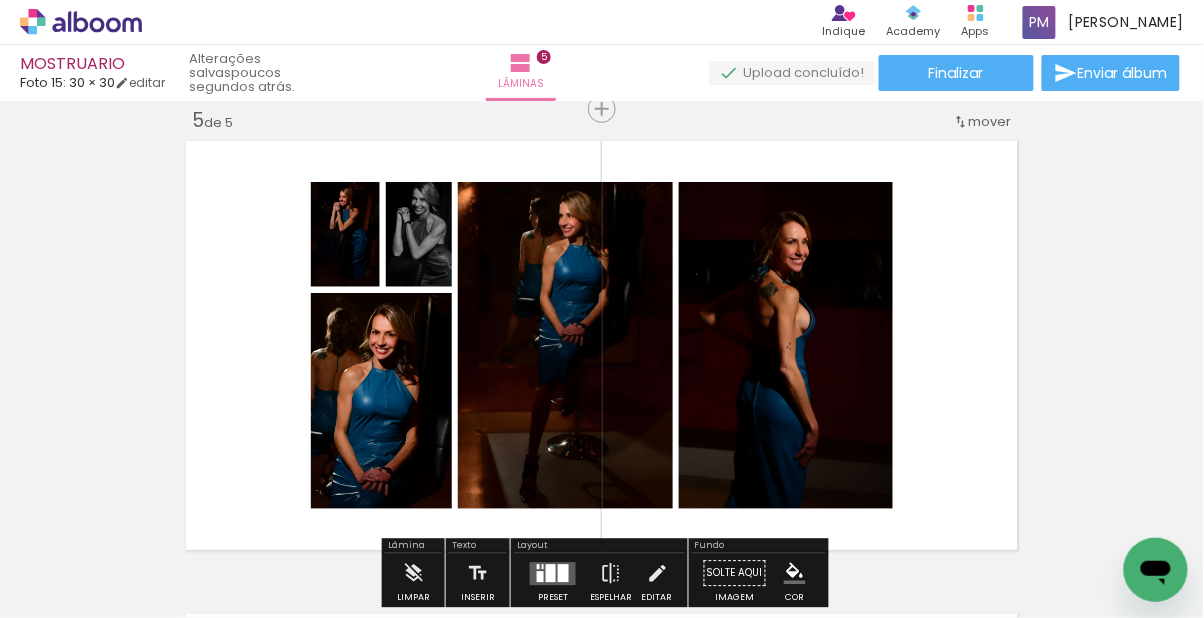 click on "Confirmar Cancelar" at bounding box center (0, 0) 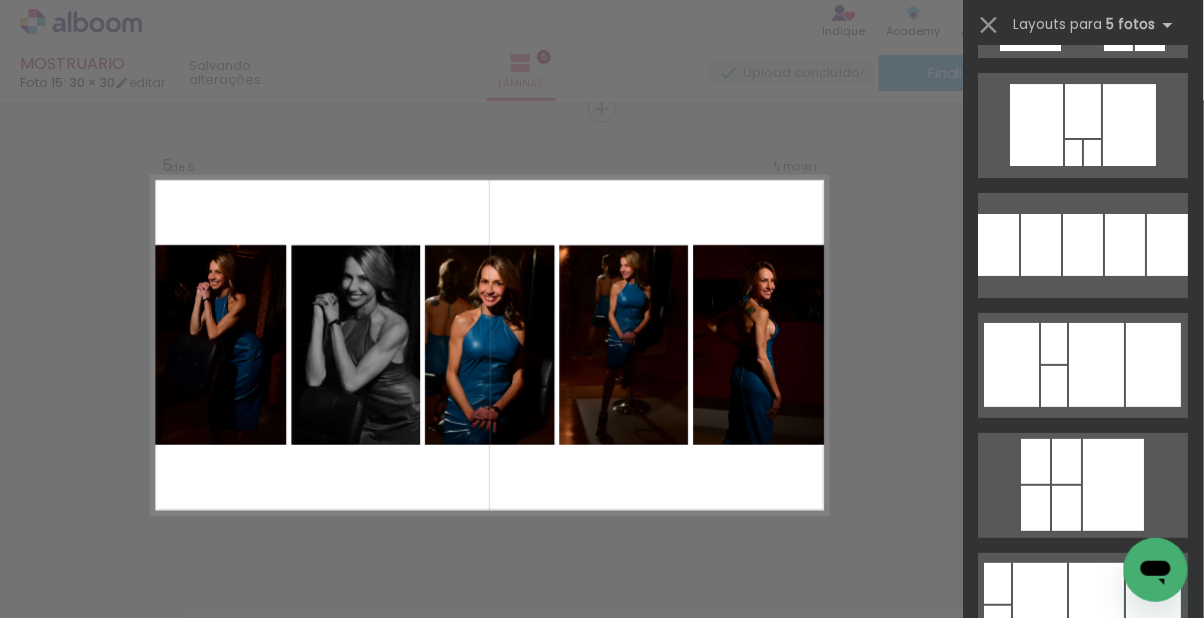 scroll, scrollTop: 5042, scrollLeft: 0, axis: vertical 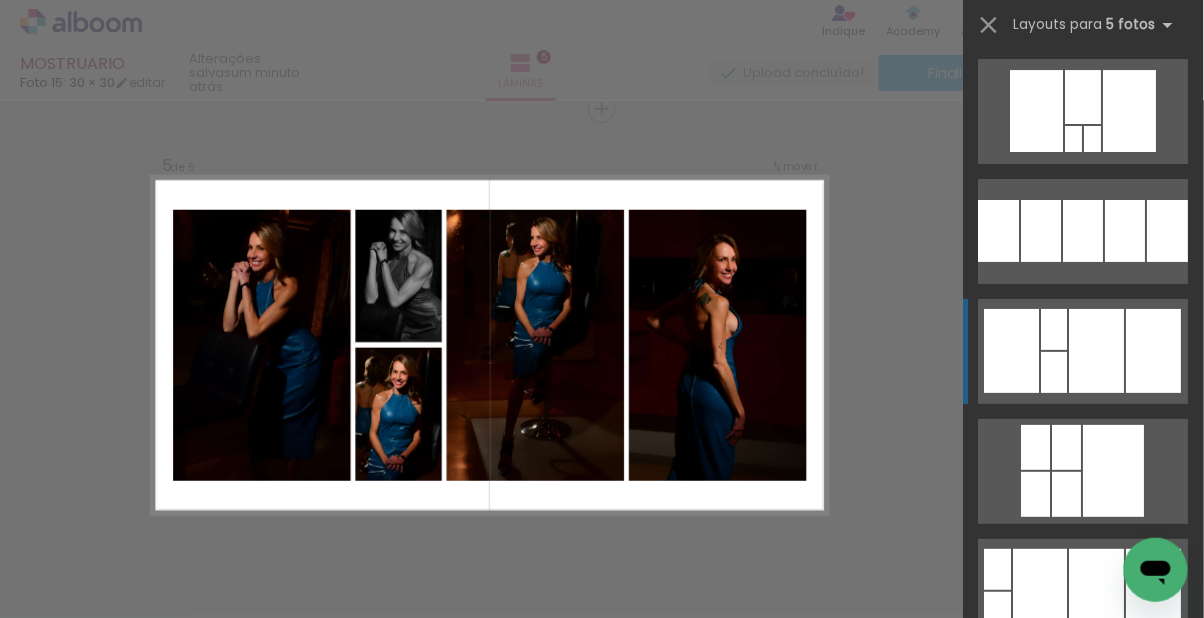 click at bounding box center [1097, 591] 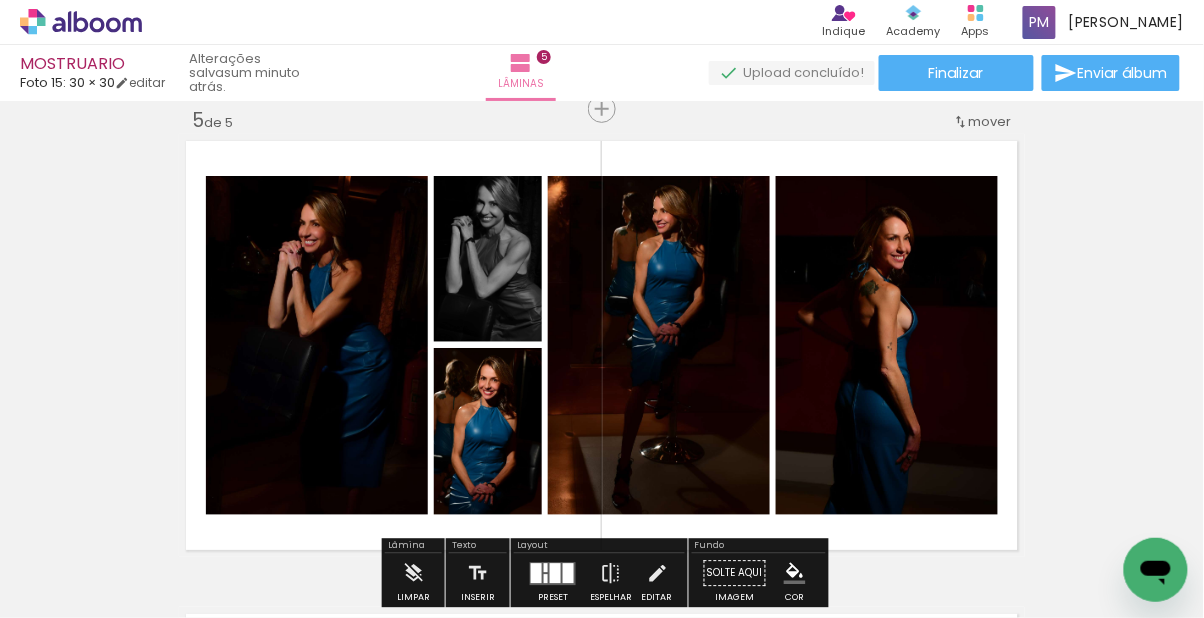 click at bounding box center (795, 574) 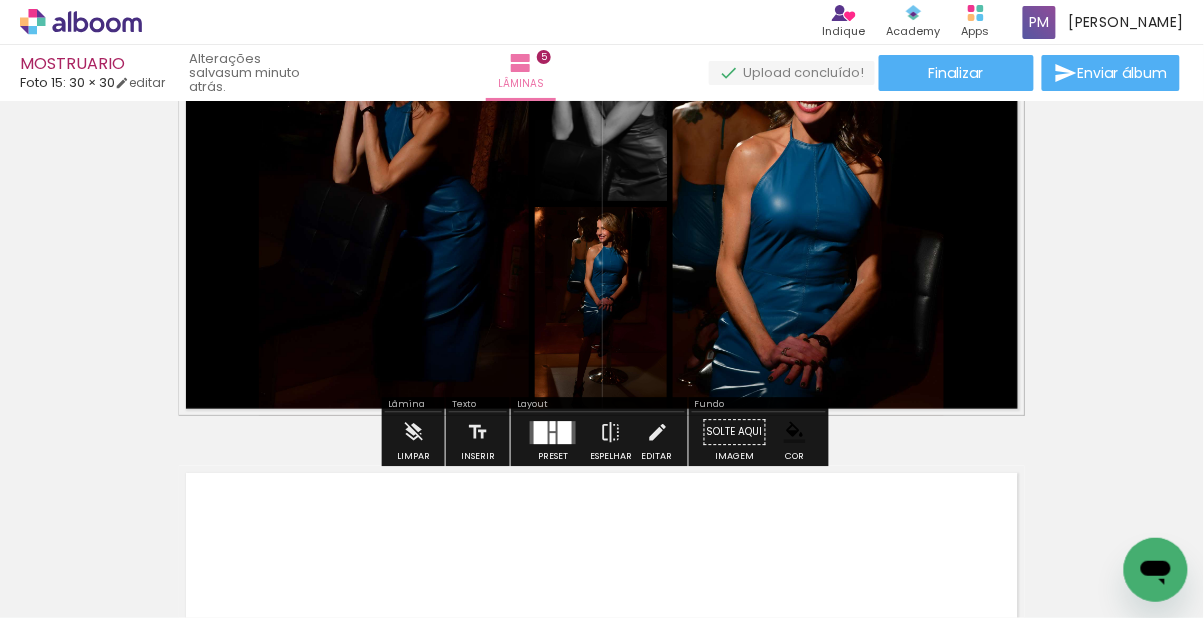 scroll, scrollTop: 2058, scrollLeft: 0, axis: vertical 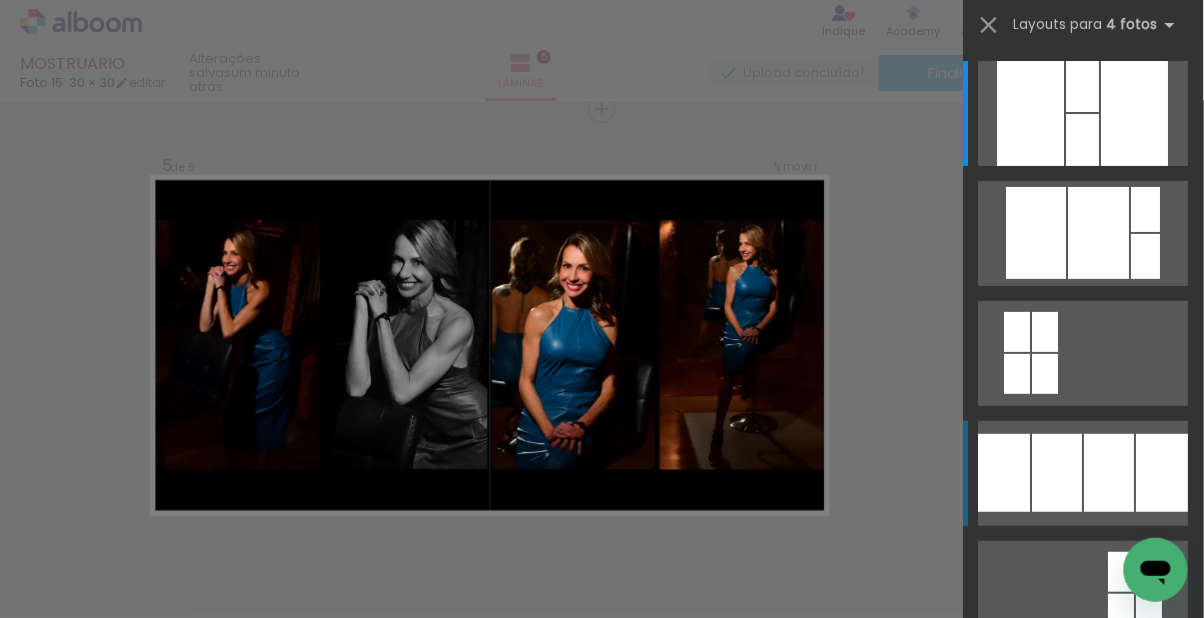 click at bounding box center (1146, 209) 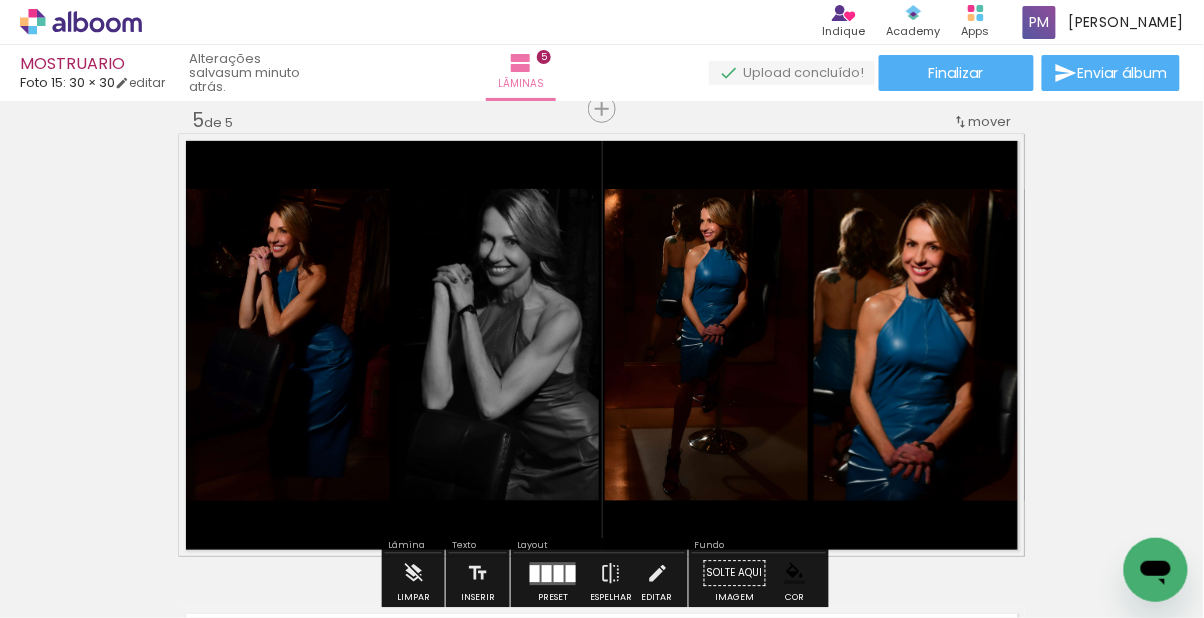 click on "P&B" at bounding box center (0, 0) 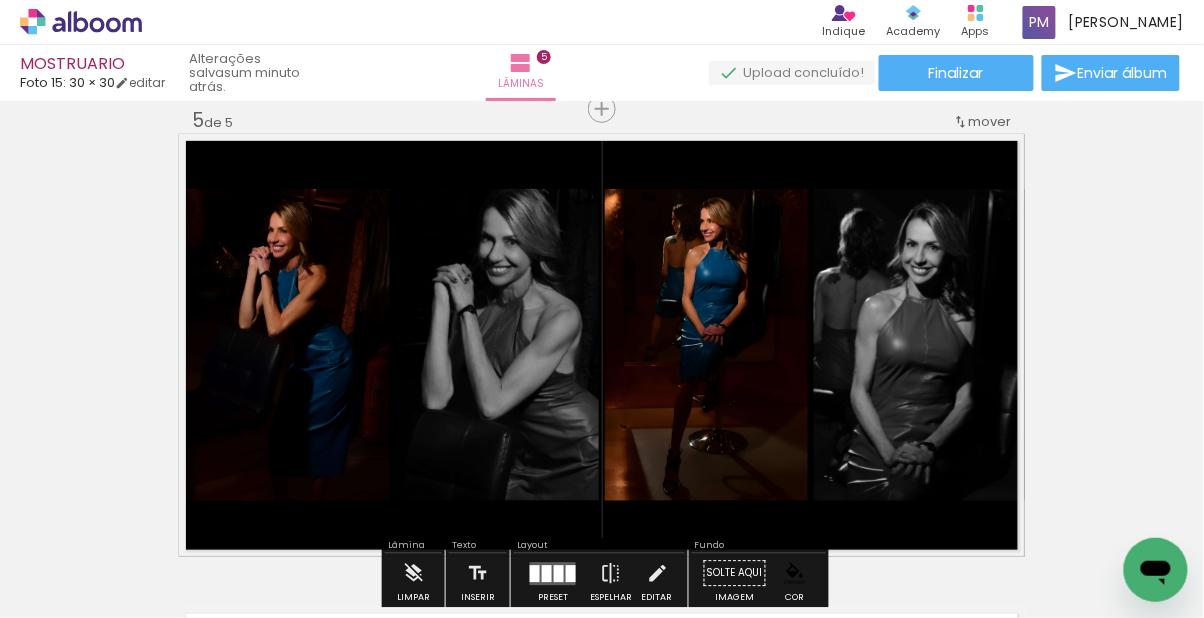 click on "Inserir lâmina 1  de 5  Inserir lâmina 2  de 5  Inserir lâmina 3  de 5  Inserir lâmina 4  de 5  Inserir lâmina 5  de 5" at bounding box center (602, -390) 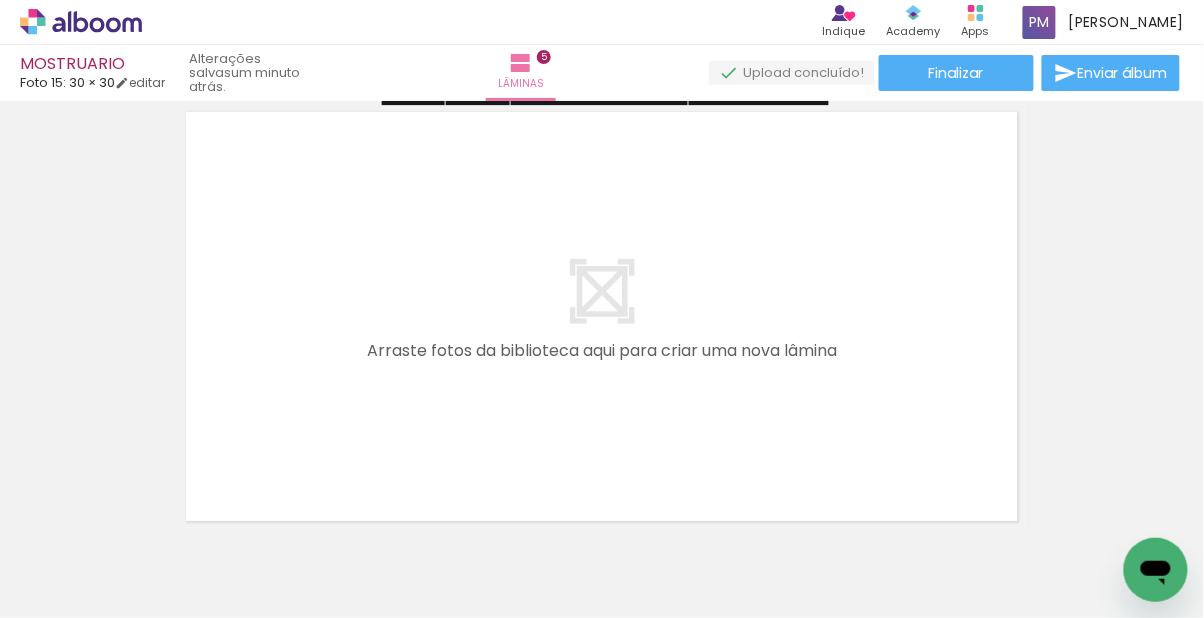scroll, scrollTop: 2418, scrollLeft: 0, axis: vertical 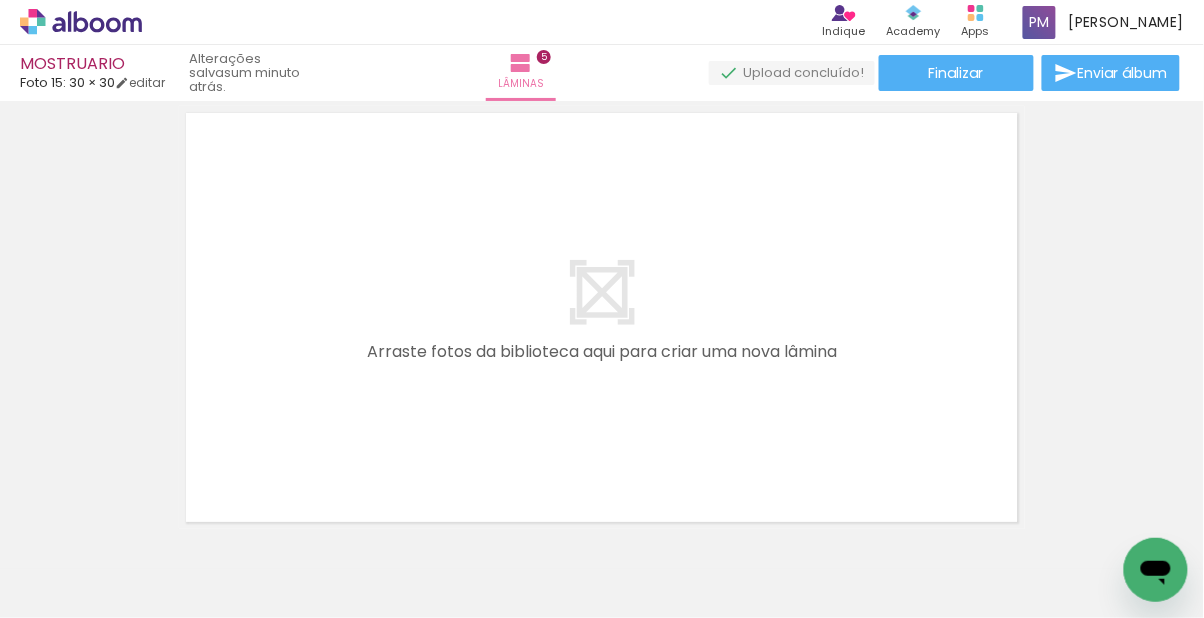 click on "Adicionar
Fotos" at bounding box center [71, 591] 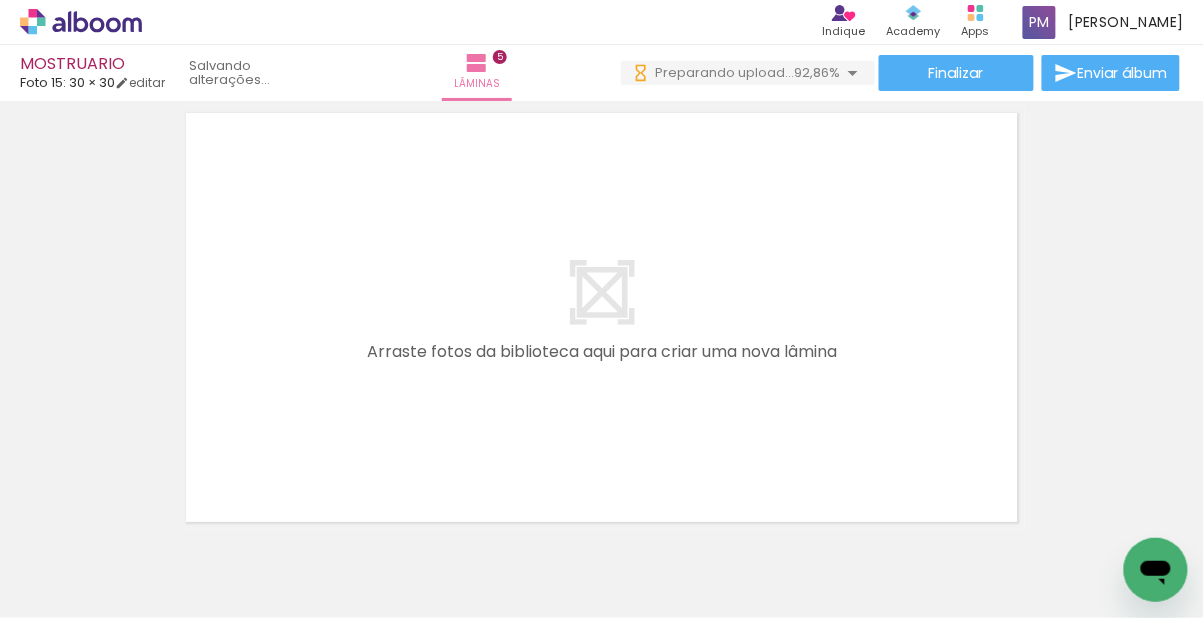 scroll, scrollTop: 2256, scrollLeft: 0, axis: vertical 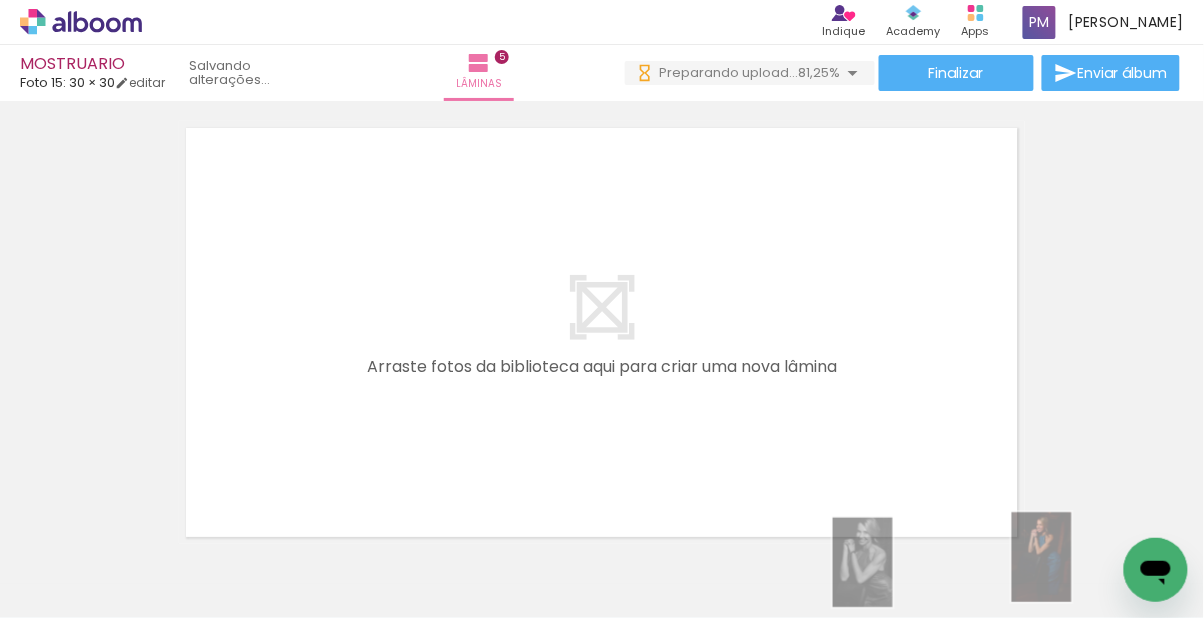 click at bounding box center [144, 555] 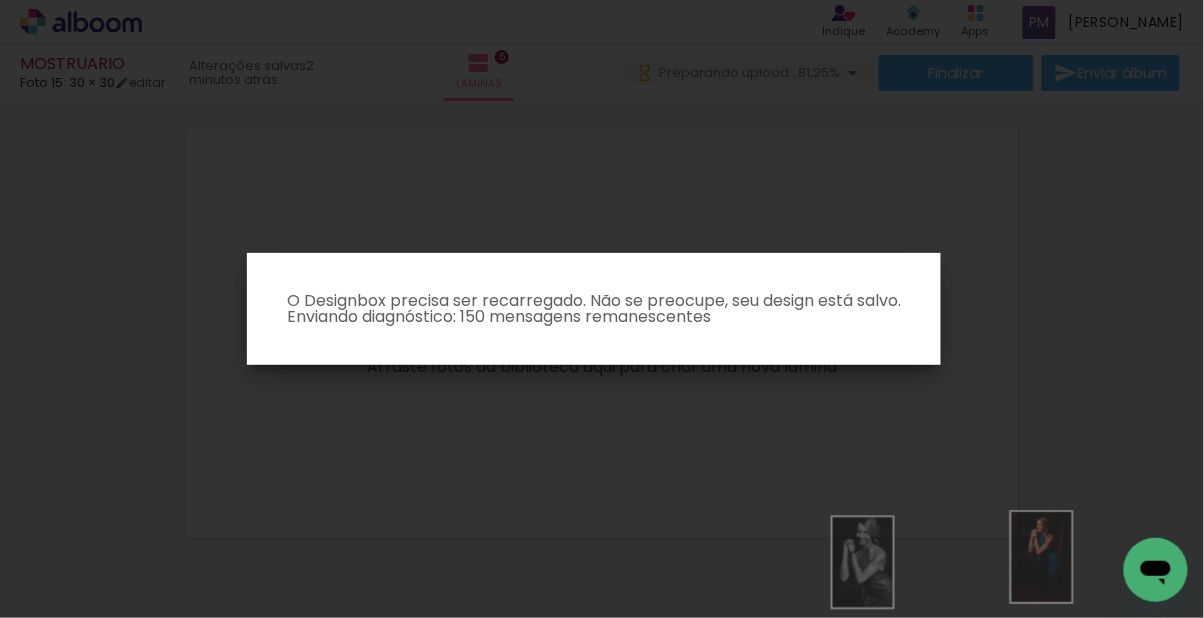 scroll, scrollTop: 0, scrollLeft: 421, axis: horizontal 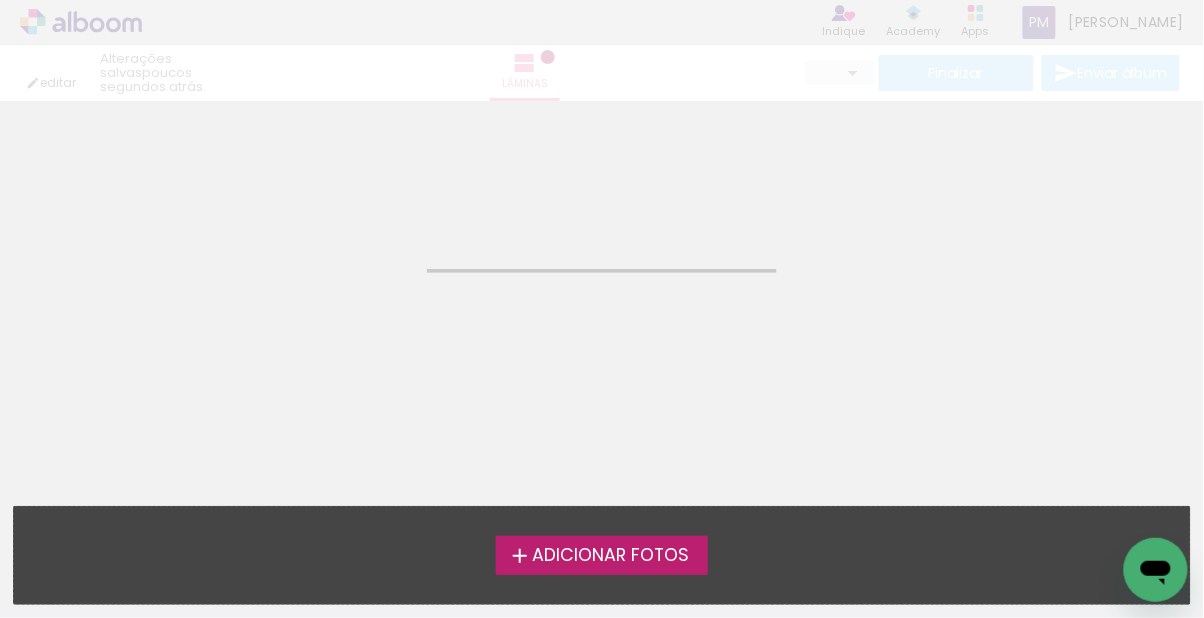 click on "Confirmar Cancelar" at bounding box center [602, 202] 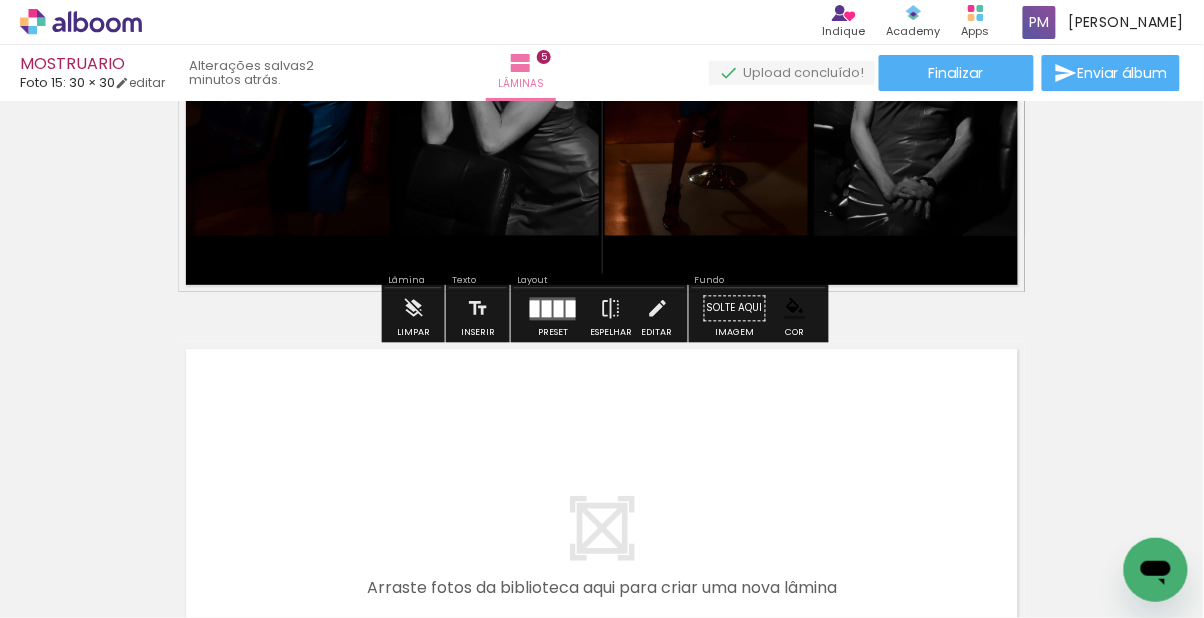scroll, scrollTop: 2188, scrollLeft: 0, axis: vertical 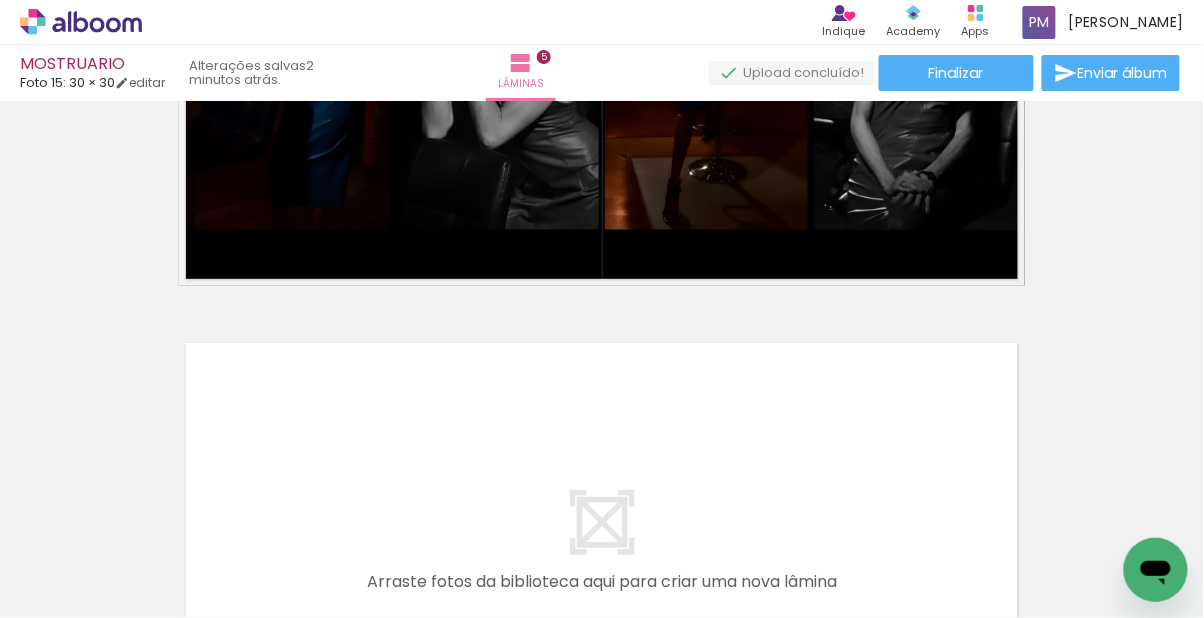 click on "Adicionar
Fotos" at bounding box center [61, 591] 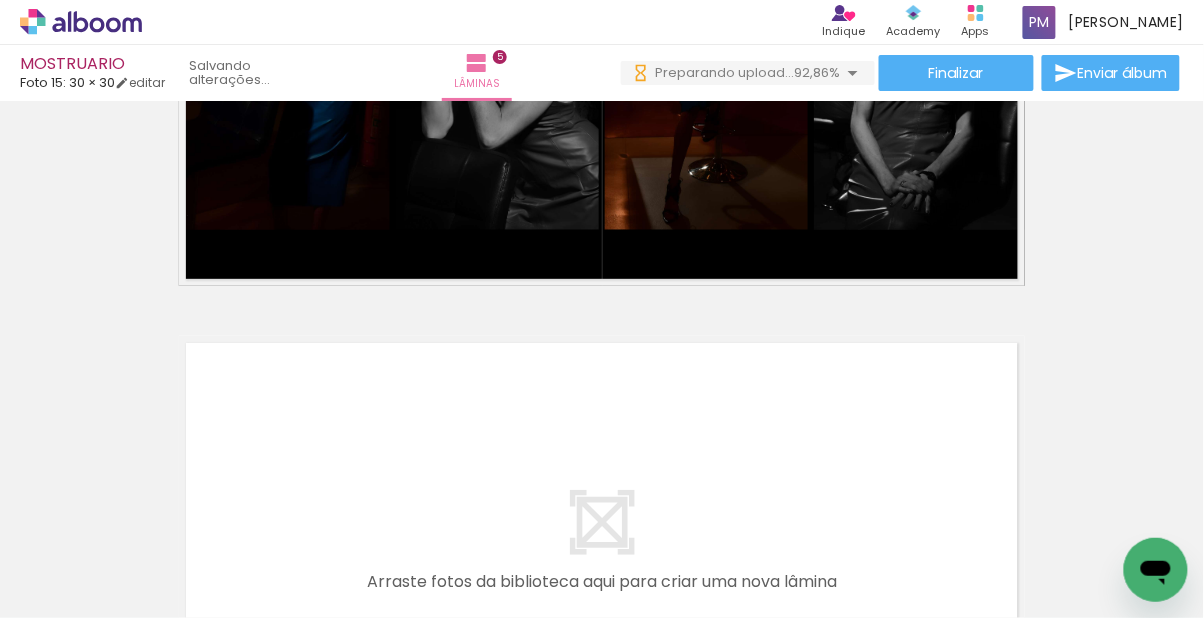 scroll, scrollTop: 2265, scrollLeft: 0, axis: vertical 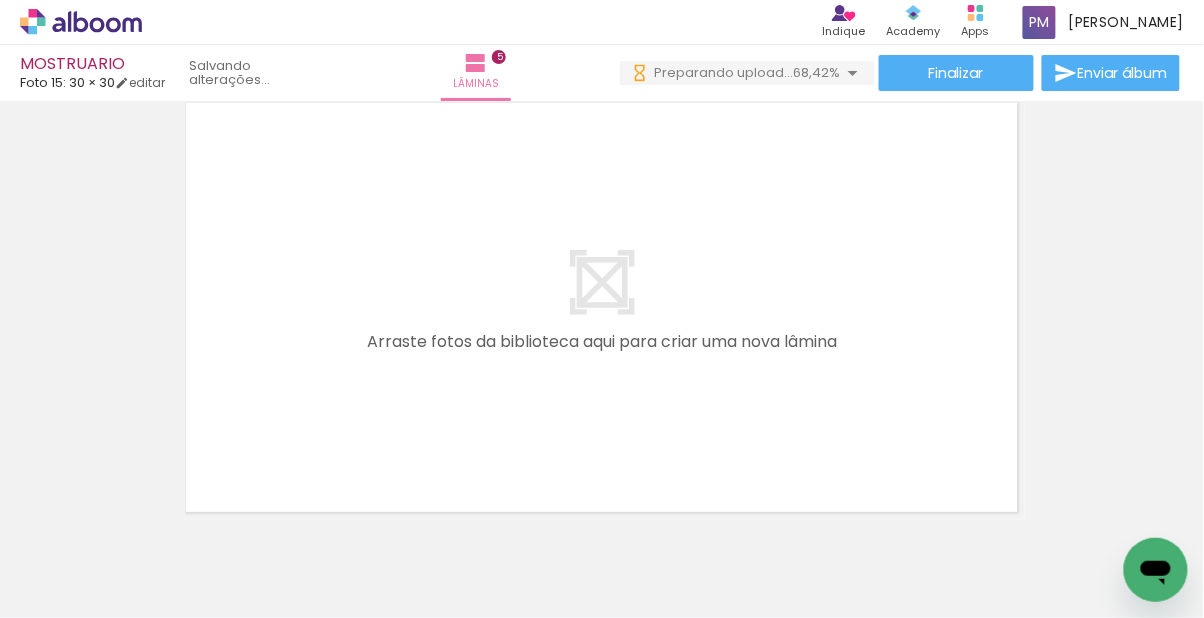 click on "Inserir lâmina 1  de 5  Inserir lâmina 2  de 5  Inserir lâmina 3  de 5  Inserir lâmina 4  de 5  Inserir lâmina 5  de 5" at bounding box center [602, -901] 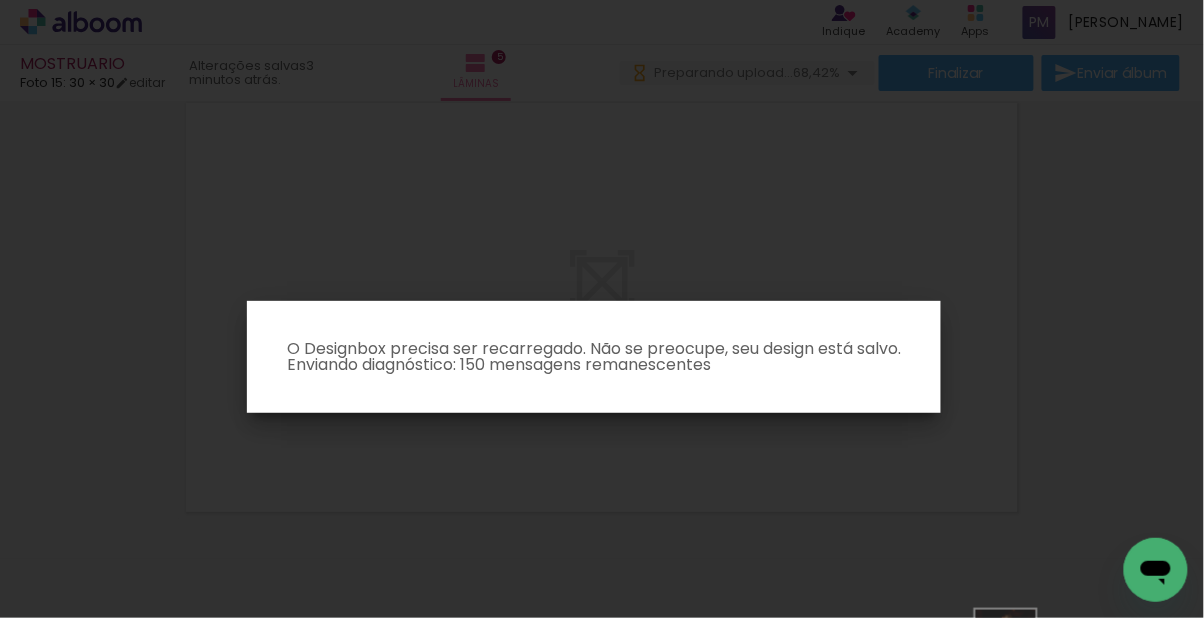 scroll, scrollTop: 0, scrollLeft: 421, axis: horizontal 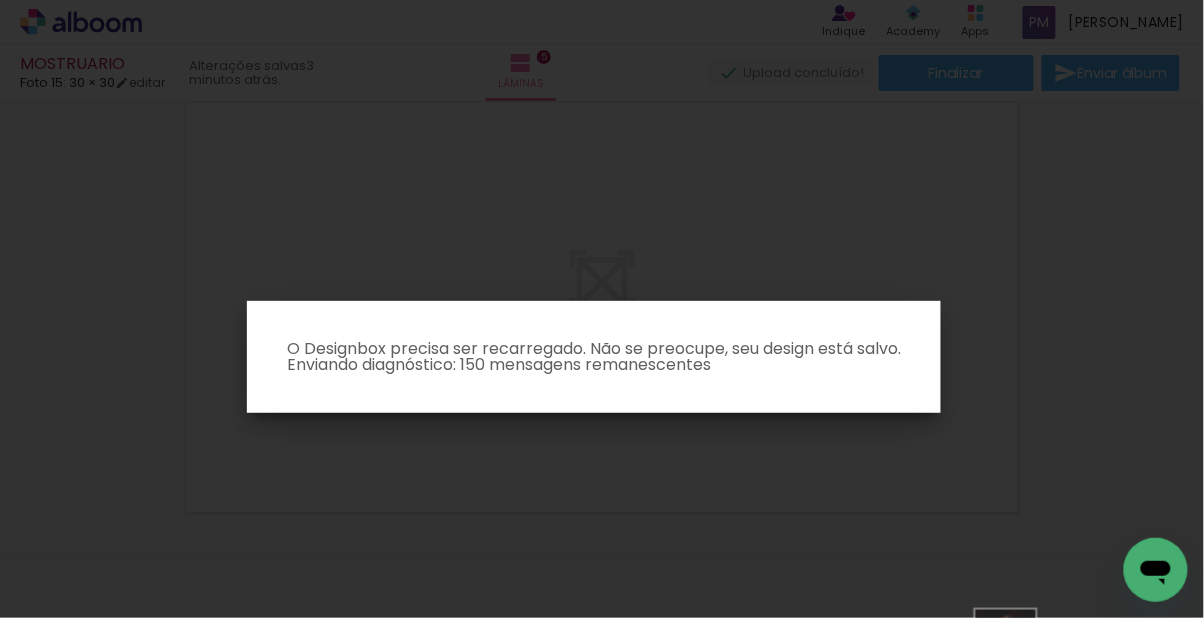 click 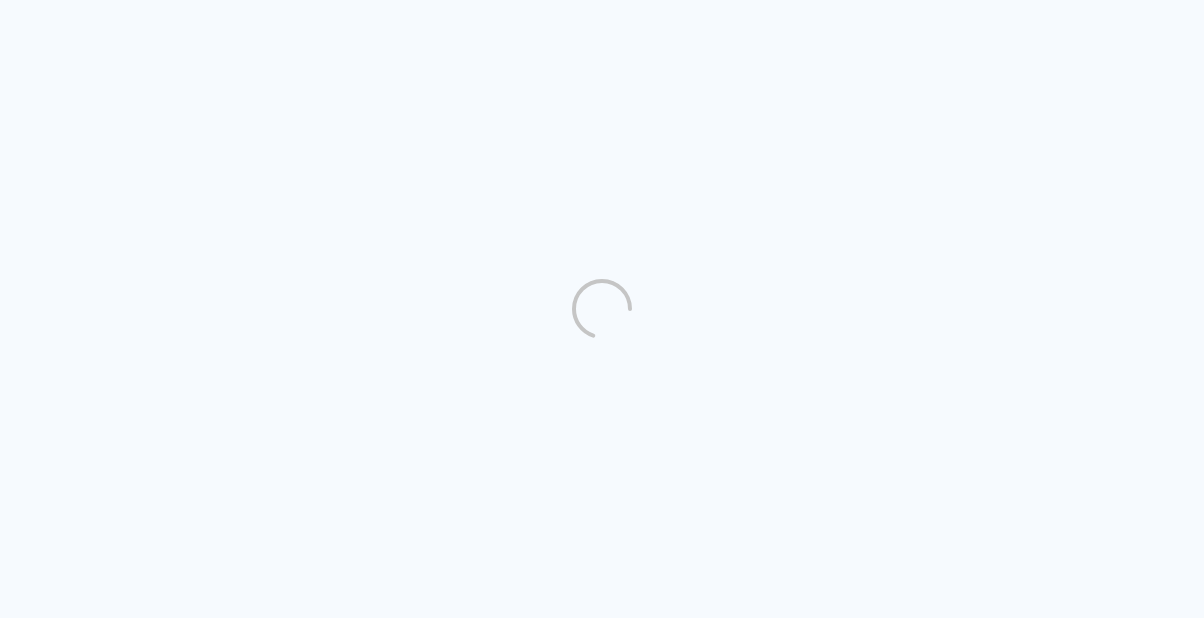 scroll, scrollTop: 0, scrollLeft: 0, axis: both 